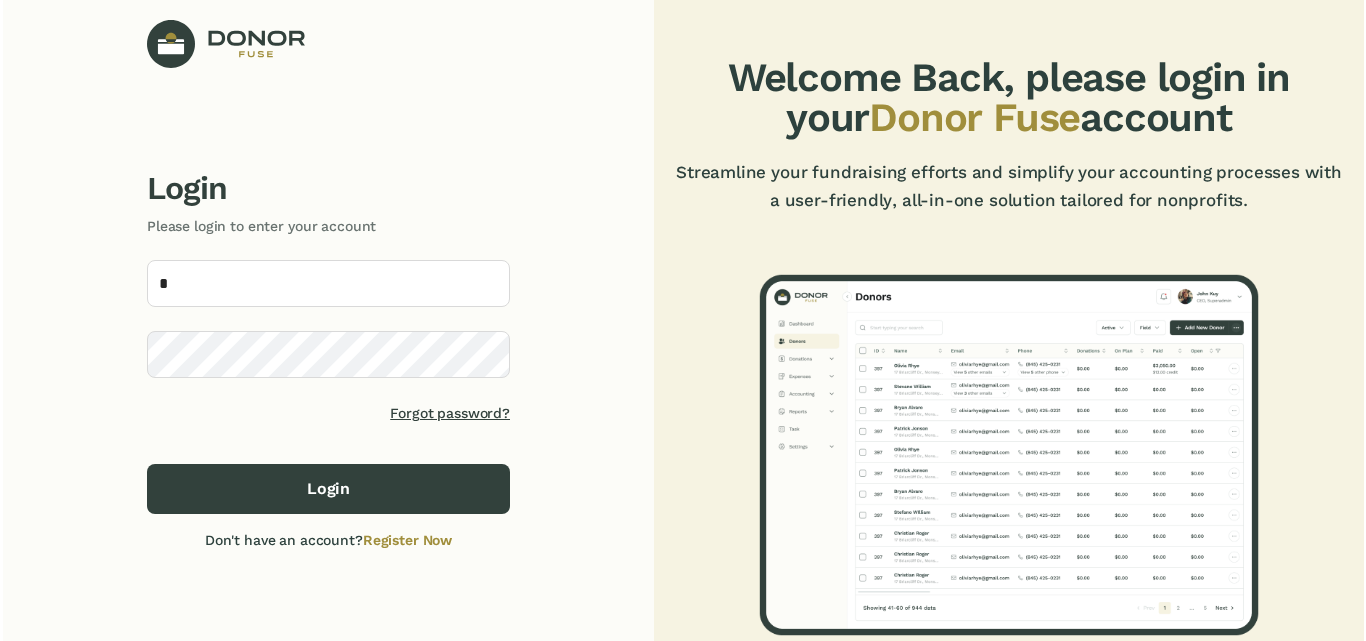 scroll, scrollTop: 0, scrollLeft: 0, axis: both 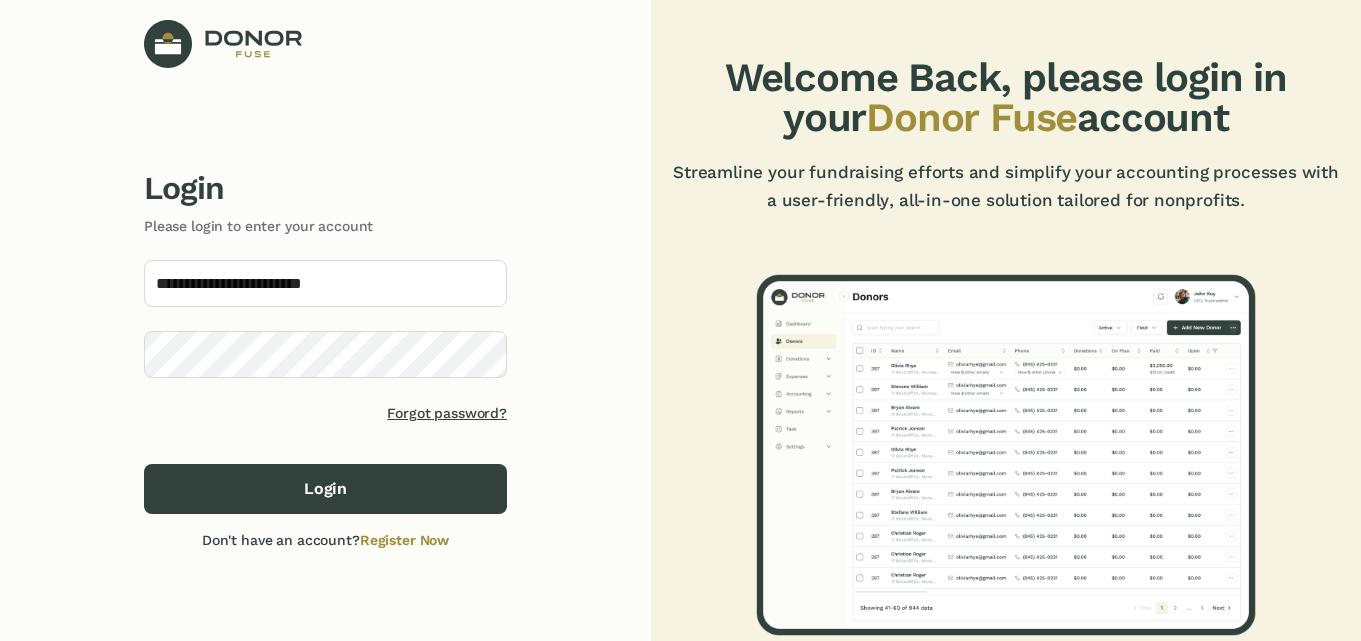 type on "**********" 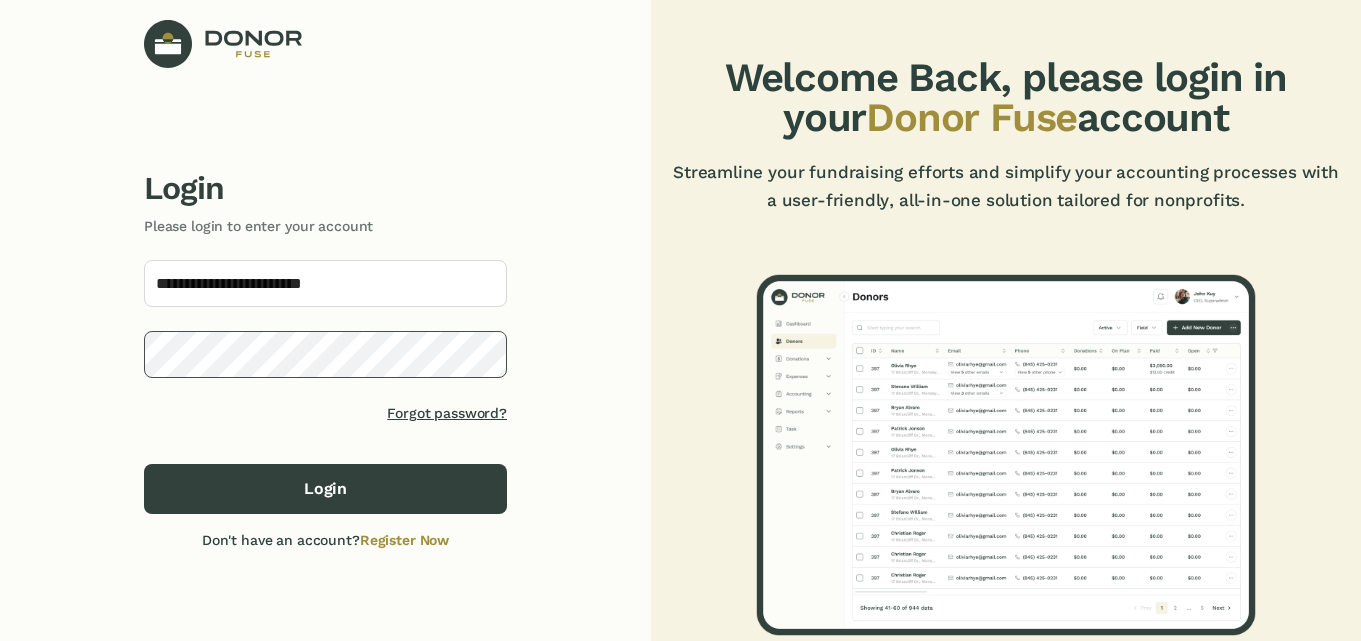 click on "Login" at bounding box center (325, 489) 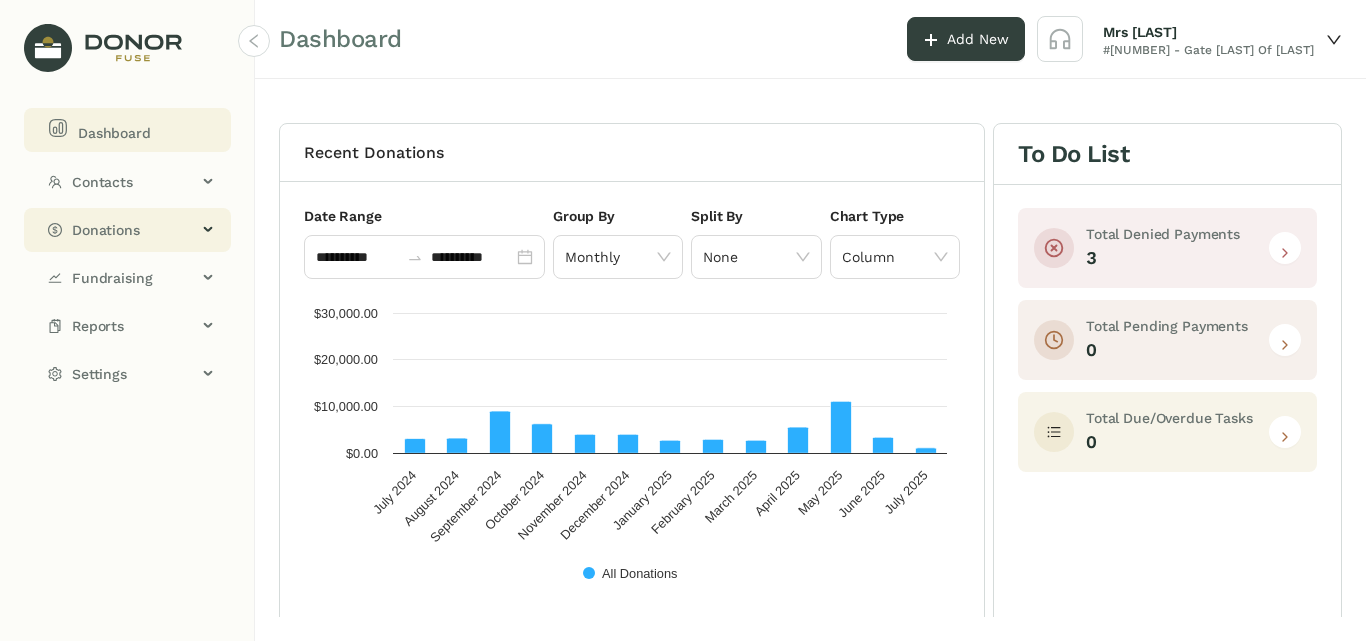 click on "Donations" at bounding box center [134, 230] 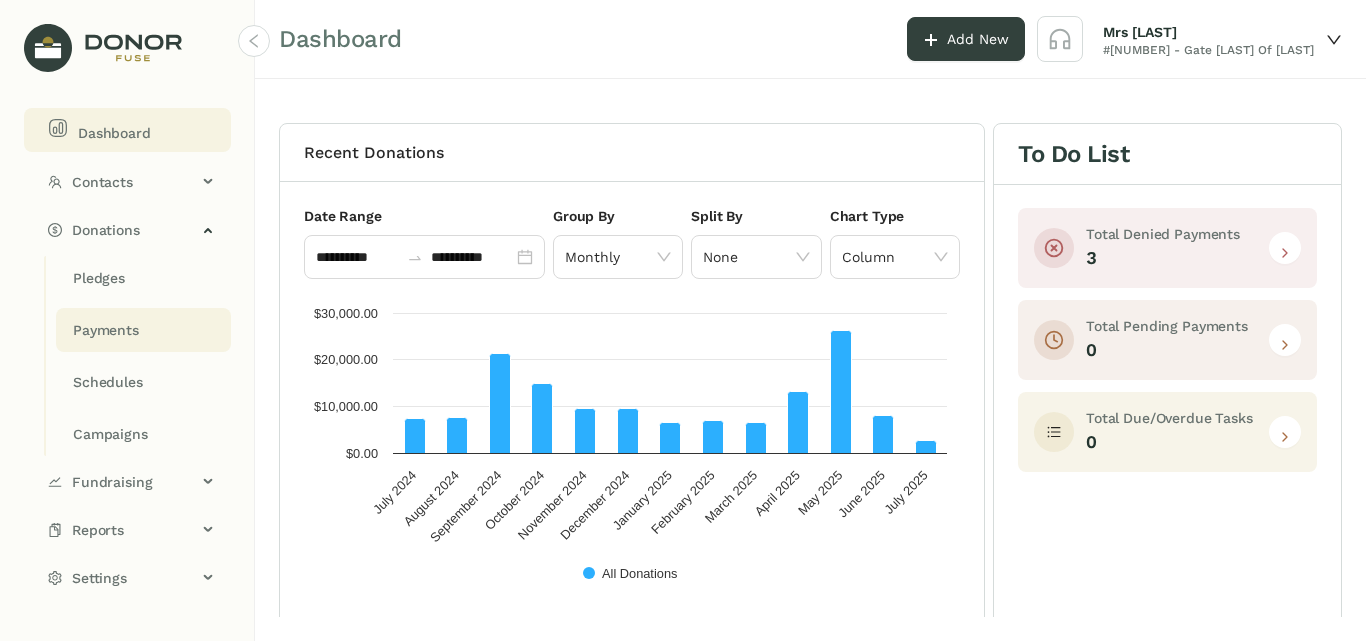 click on "Payments" at bounding box center [99, 278] 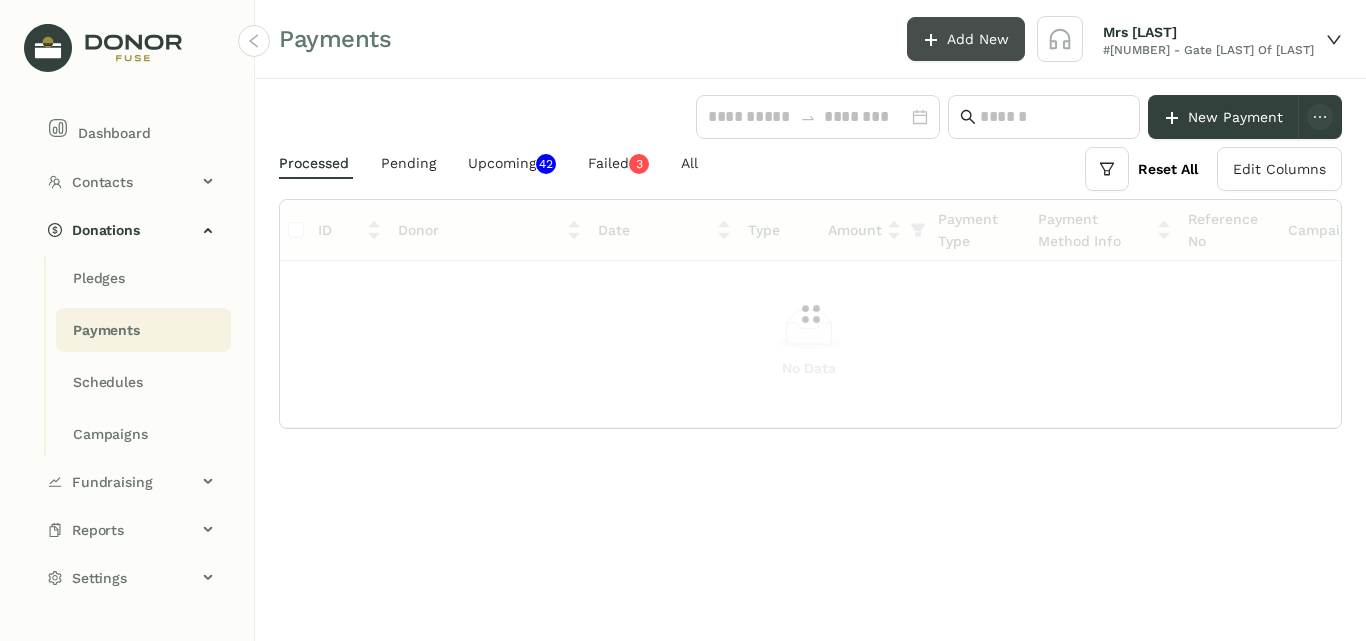 click on "Add New" at bounding box center (966, 39) 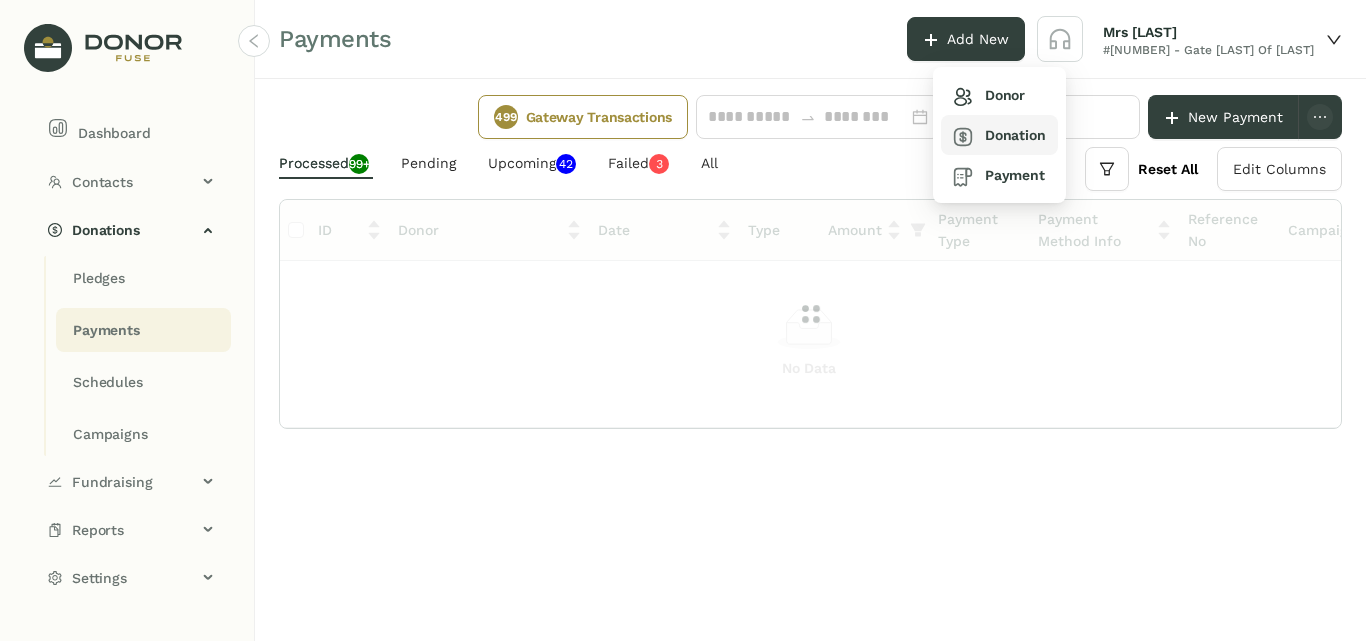 click on "Donation" at bounding box center (989, 95) 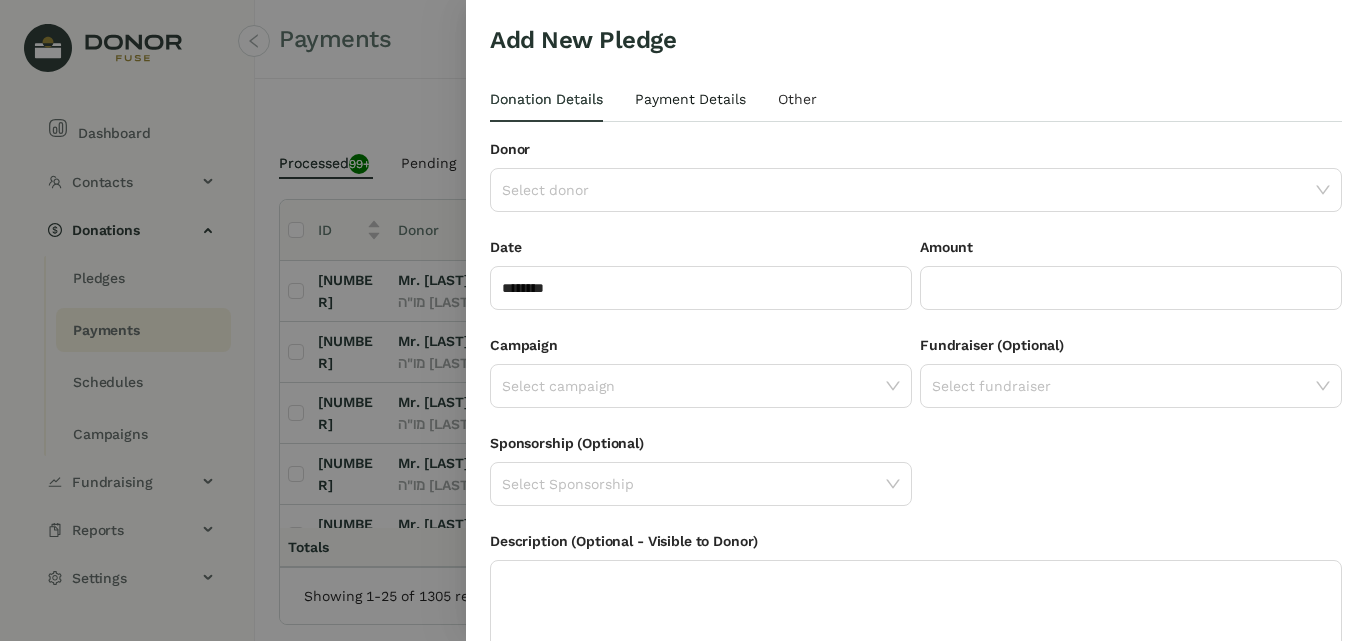 click on "Payment Details" at bounding box center (546, 99) 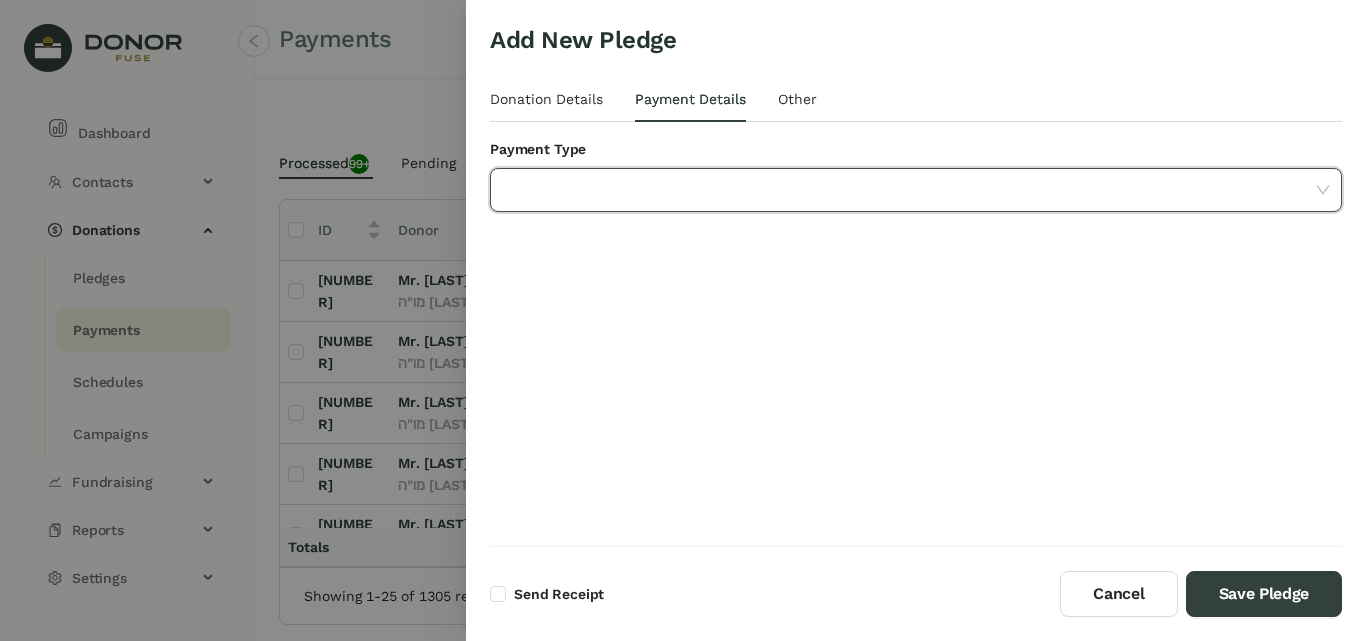 click at bounding box center (909, 190) 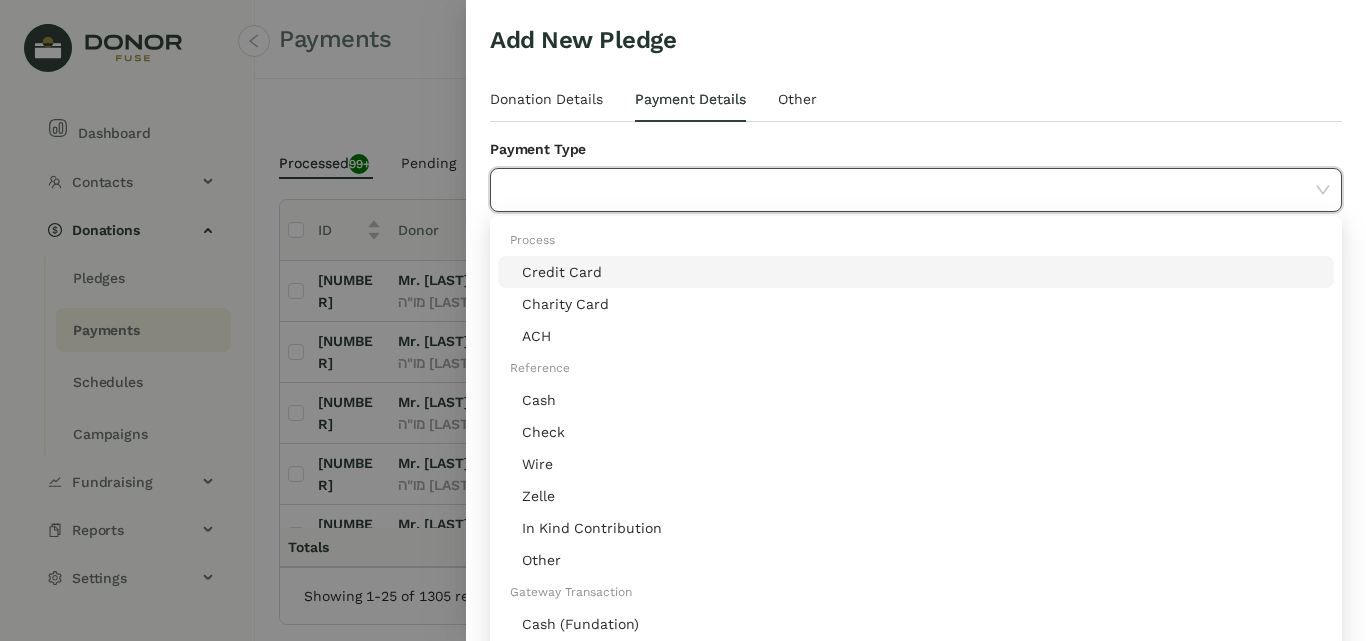 drag, startPoint x: 662, startPoint y: 49, endPoint x: 848, endPoint y: 46, distance: 186.02419 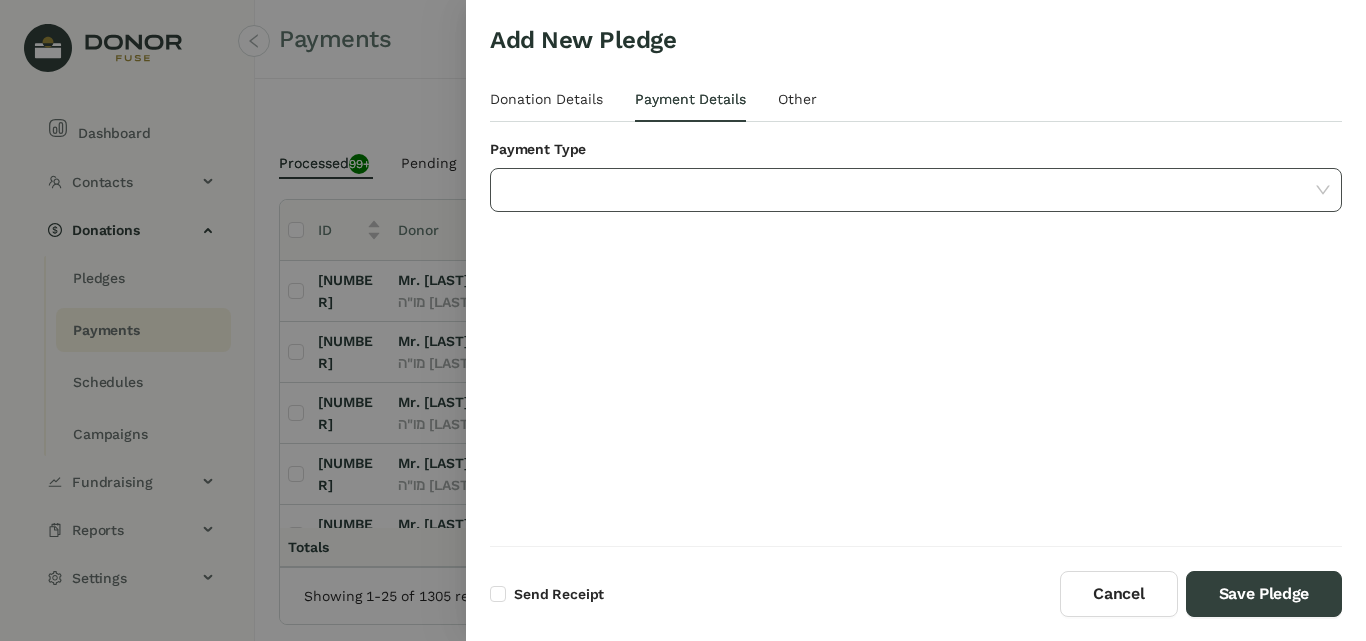 click at bounding box center [909, 190] 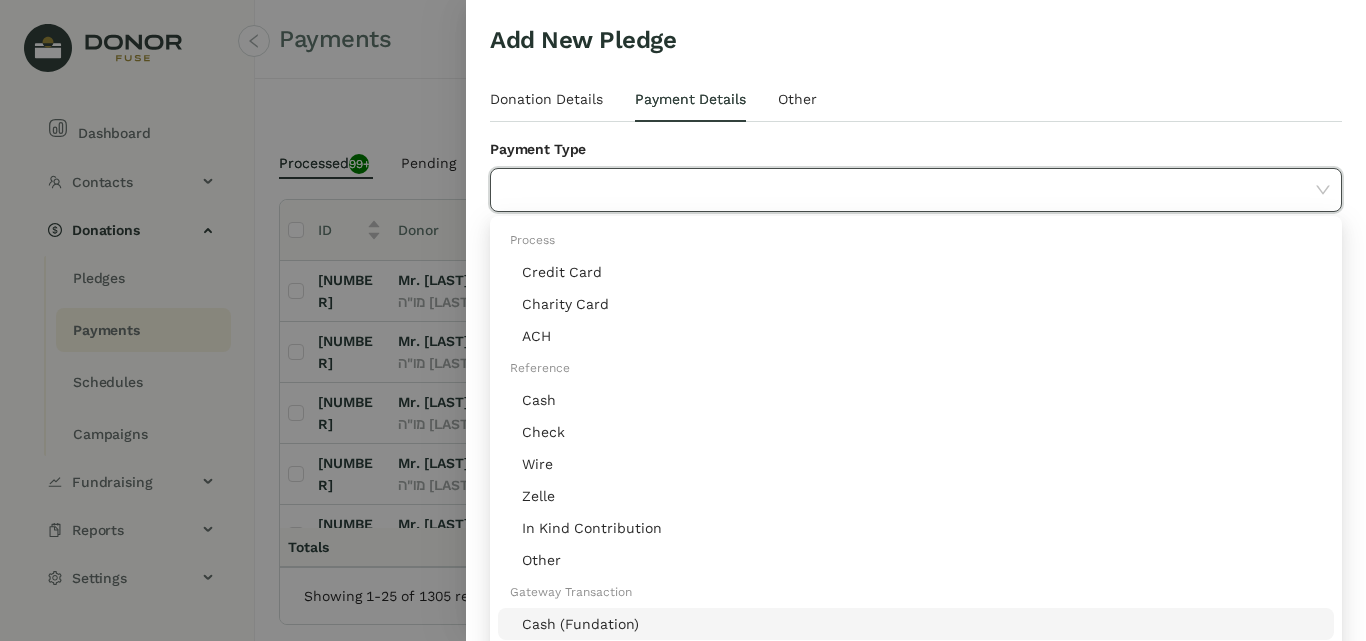 click on "Cash (Fundation)" at bounding box center (922, 624) 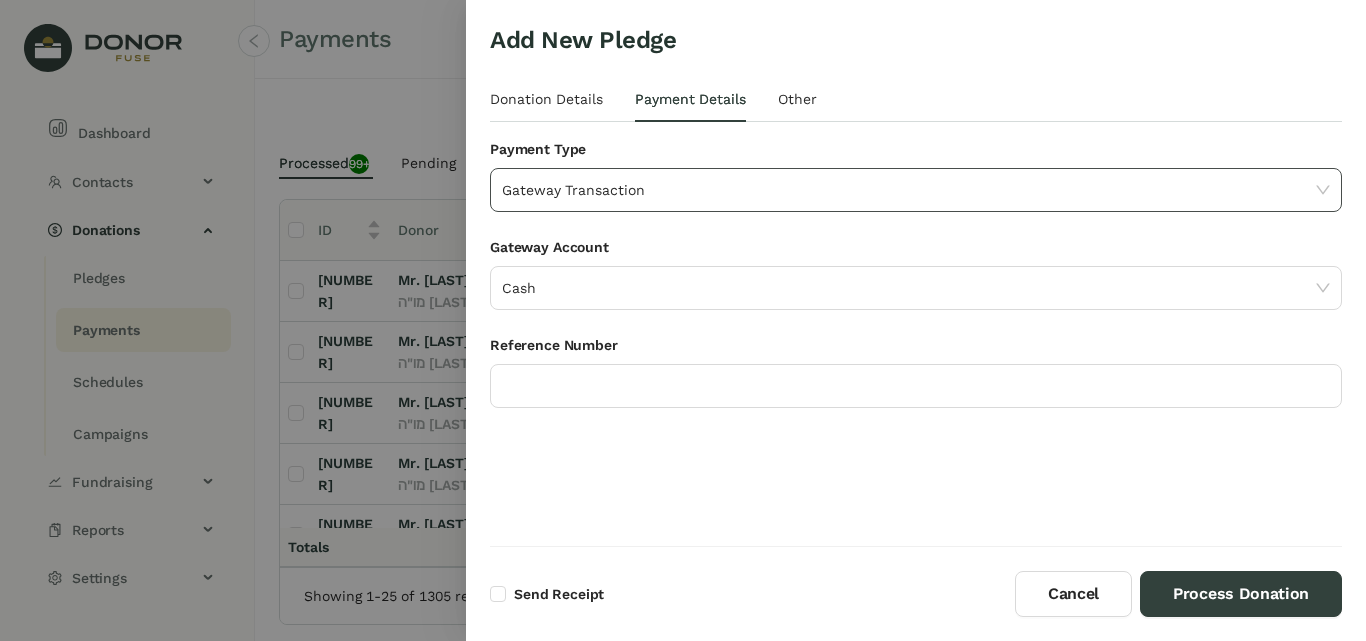 click on "Gateway Transaction" at bounding box center [916, 190] 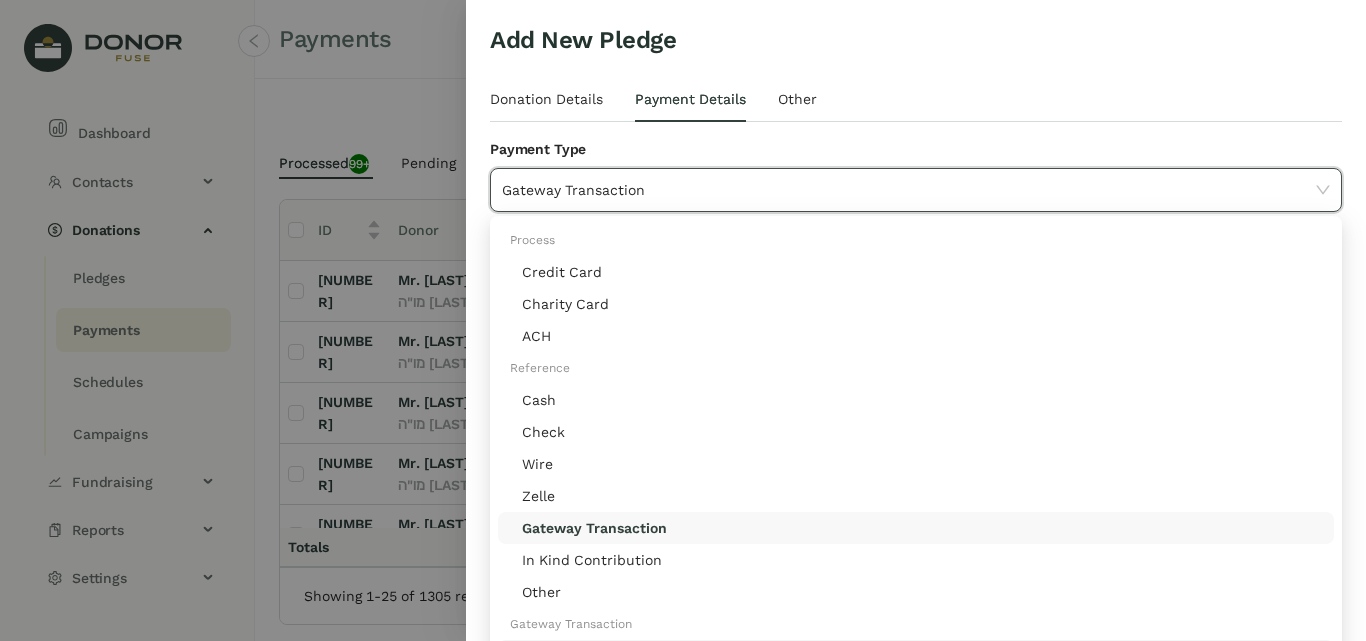 click on "Gateway Transaction" at bounding box center [916, 190] 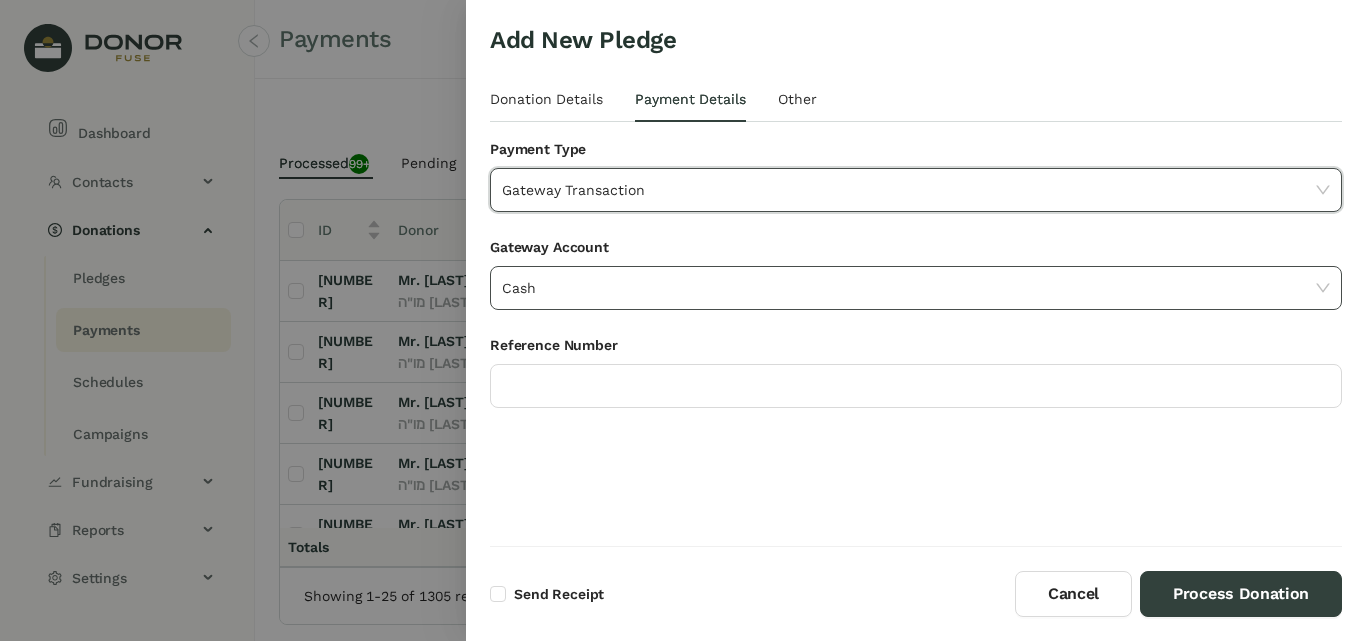 click on "Cash" at bounding box center (916, 288) 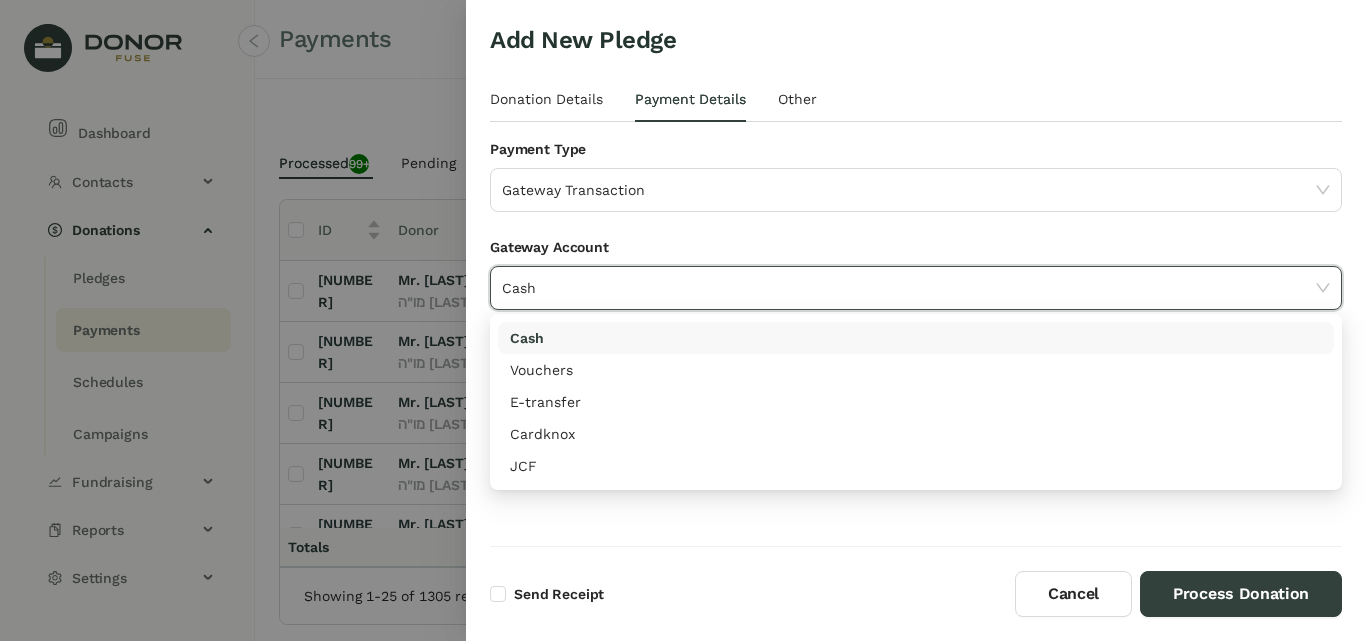click on "Cash" at bounding box center [916, 288] 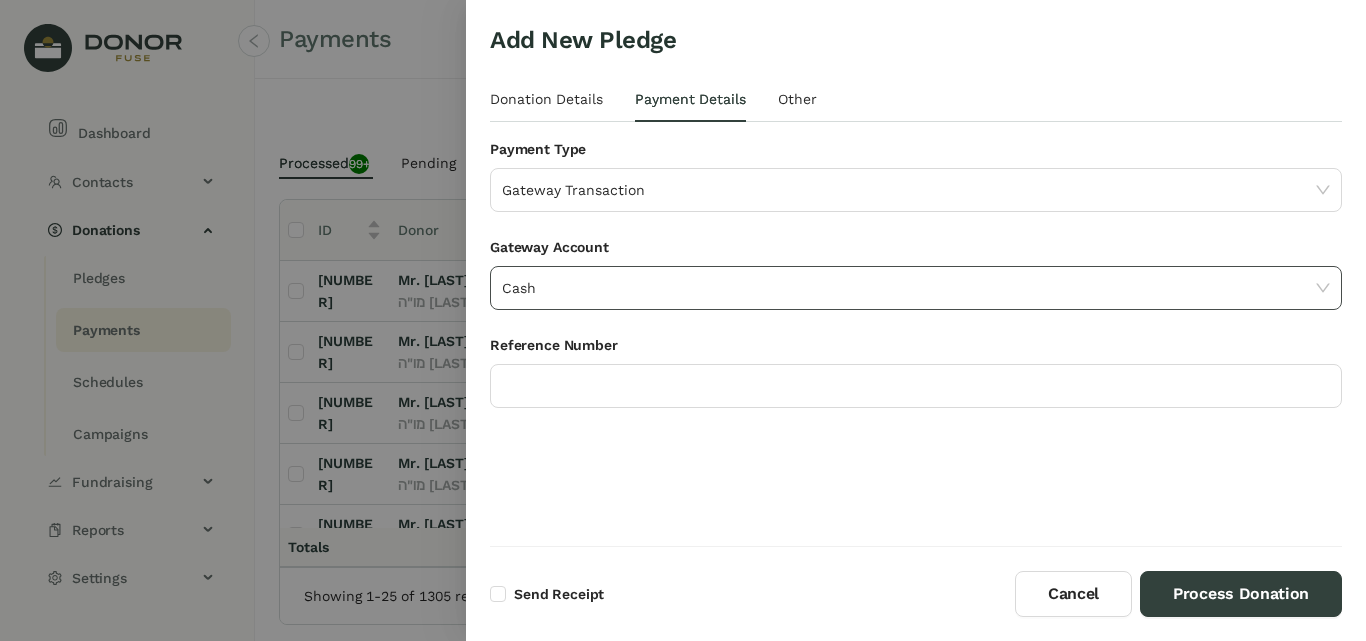 click on "Cash" at bounding box center (916, 288) 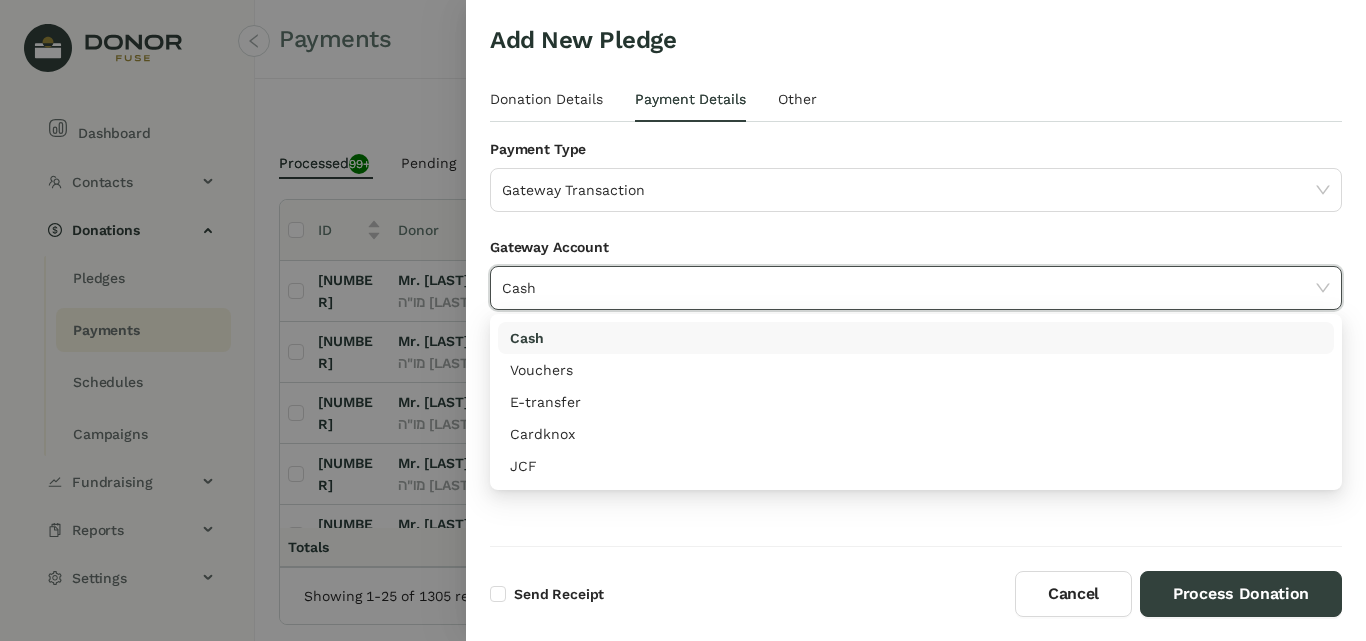 click on "Cash" at bounding box center [916, 288] 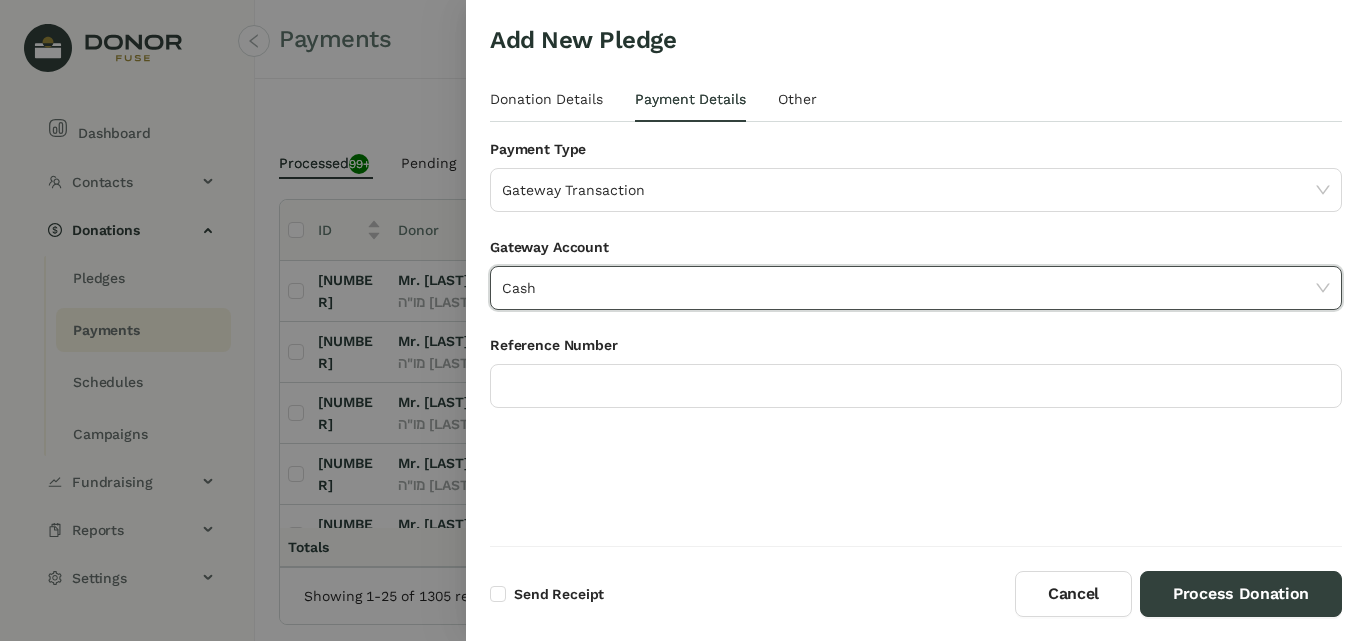 click on "Payment Details" at bounding box center (690, 99) 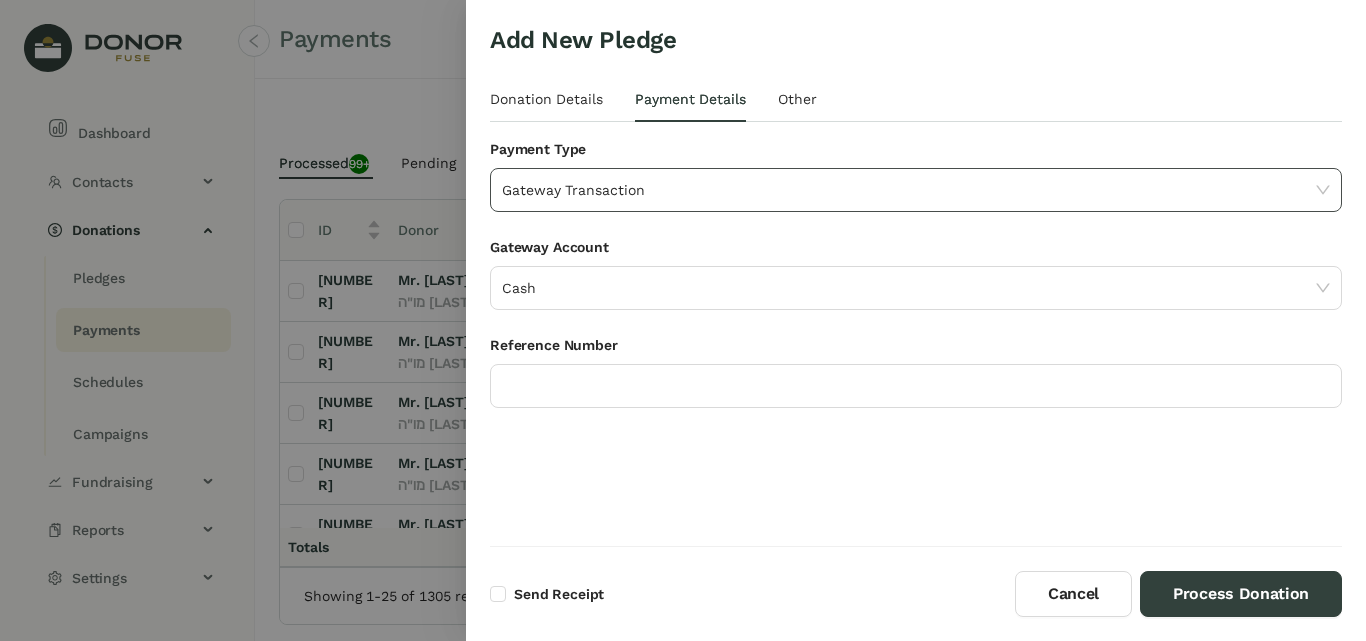 click on "Gateway Transaction" at bounding box center (916, 190) 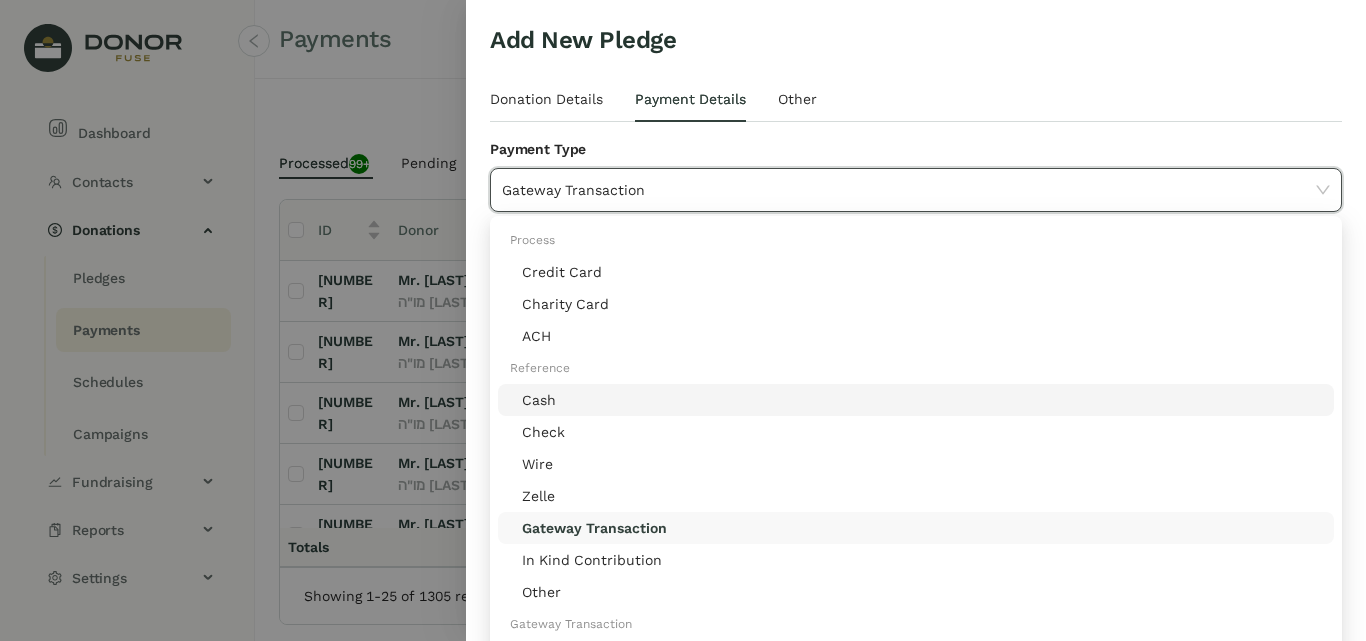 click on "Reference" at bounding box center (916, 368) 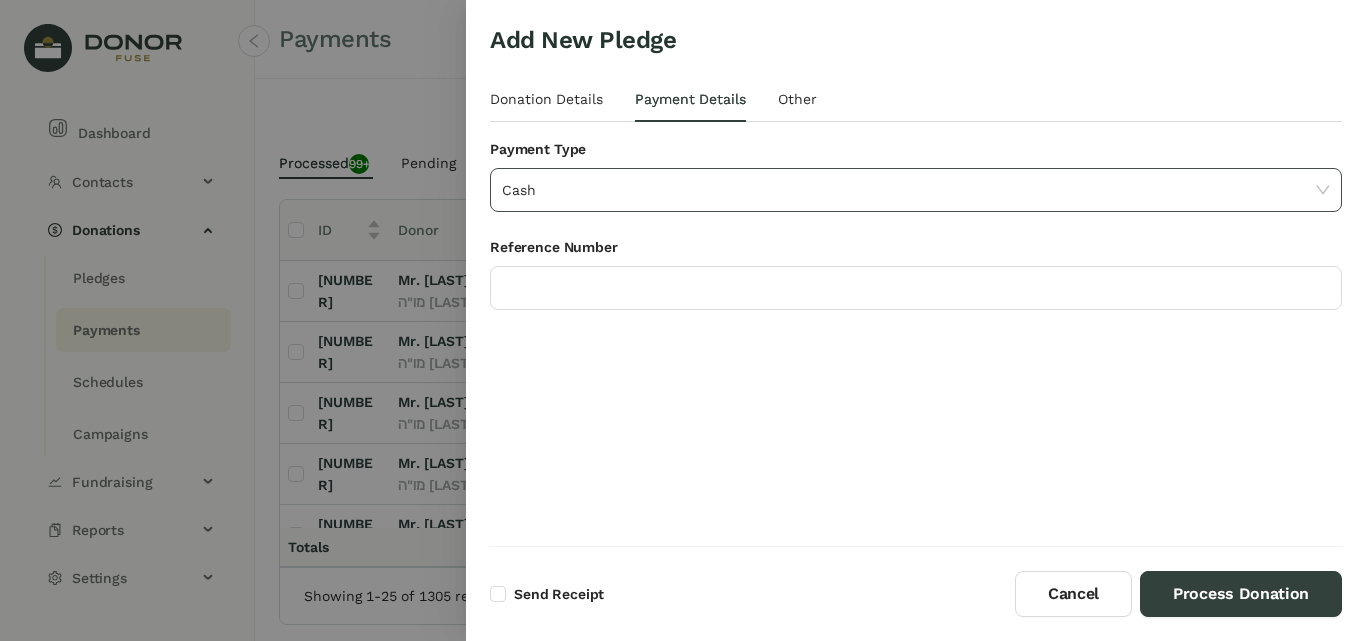 click on "Cash" at bounding box center (916, 190) 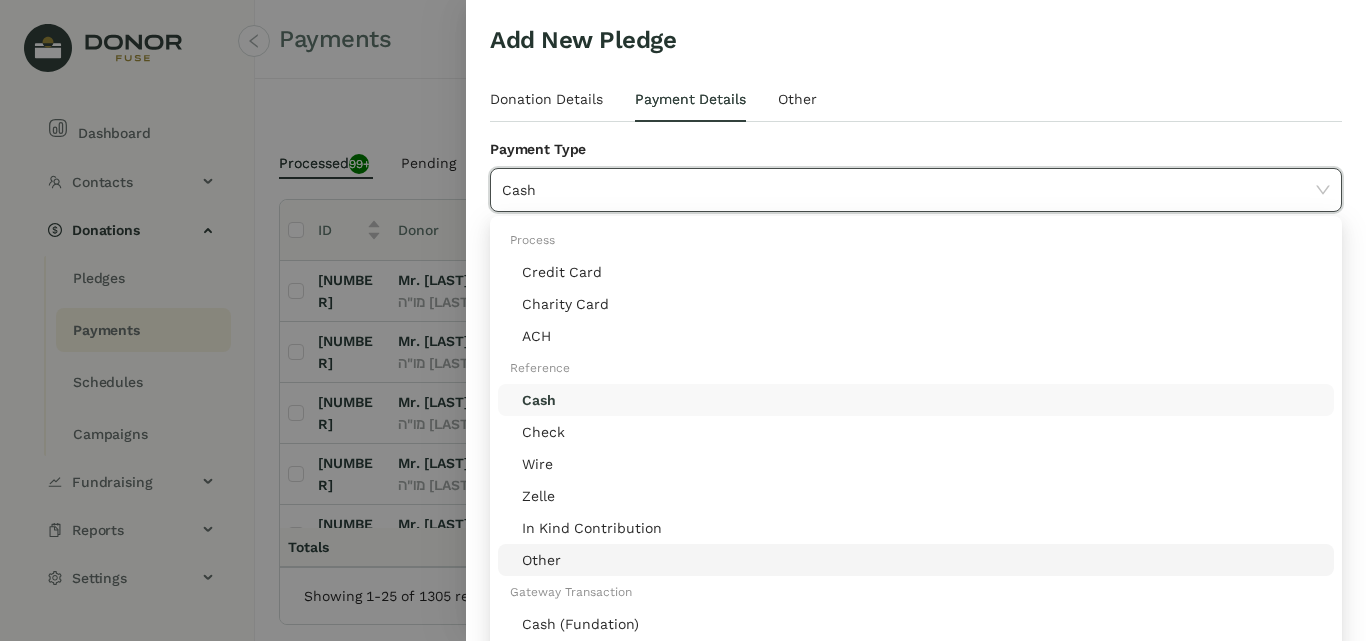 click on "Gateway Transaction" at bounding box center (916, 592) 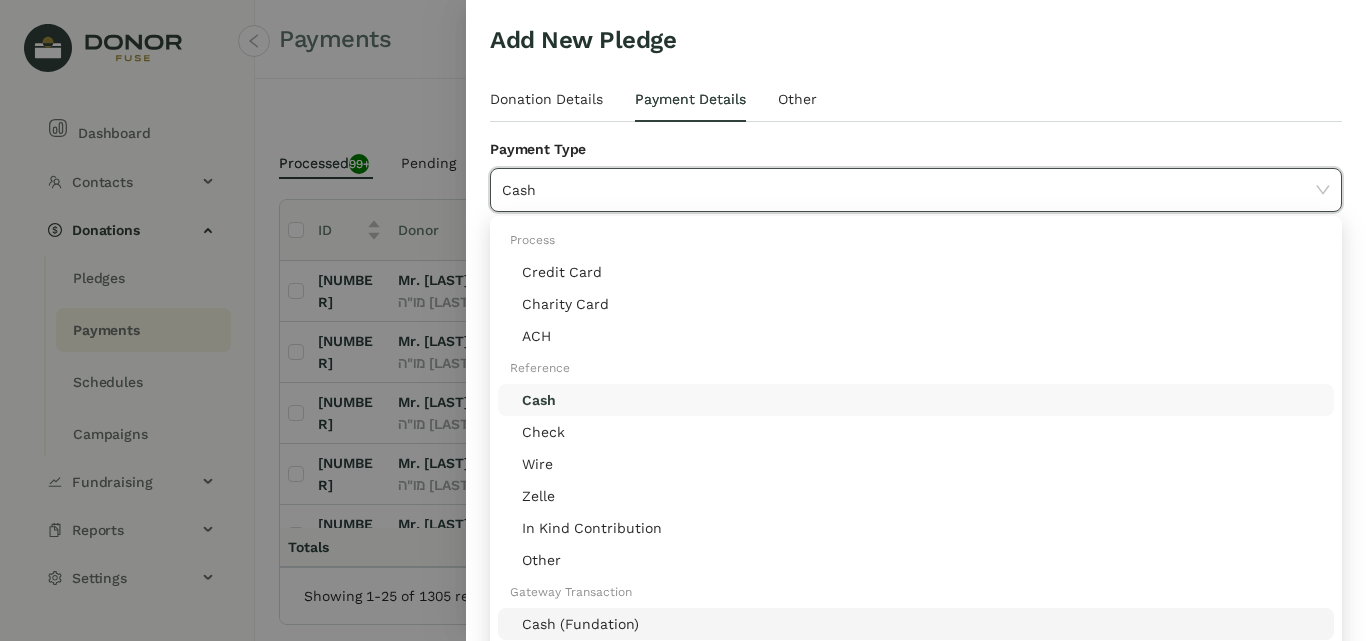 click on "Cash (Fundation)" at bounding box center (922, 624) 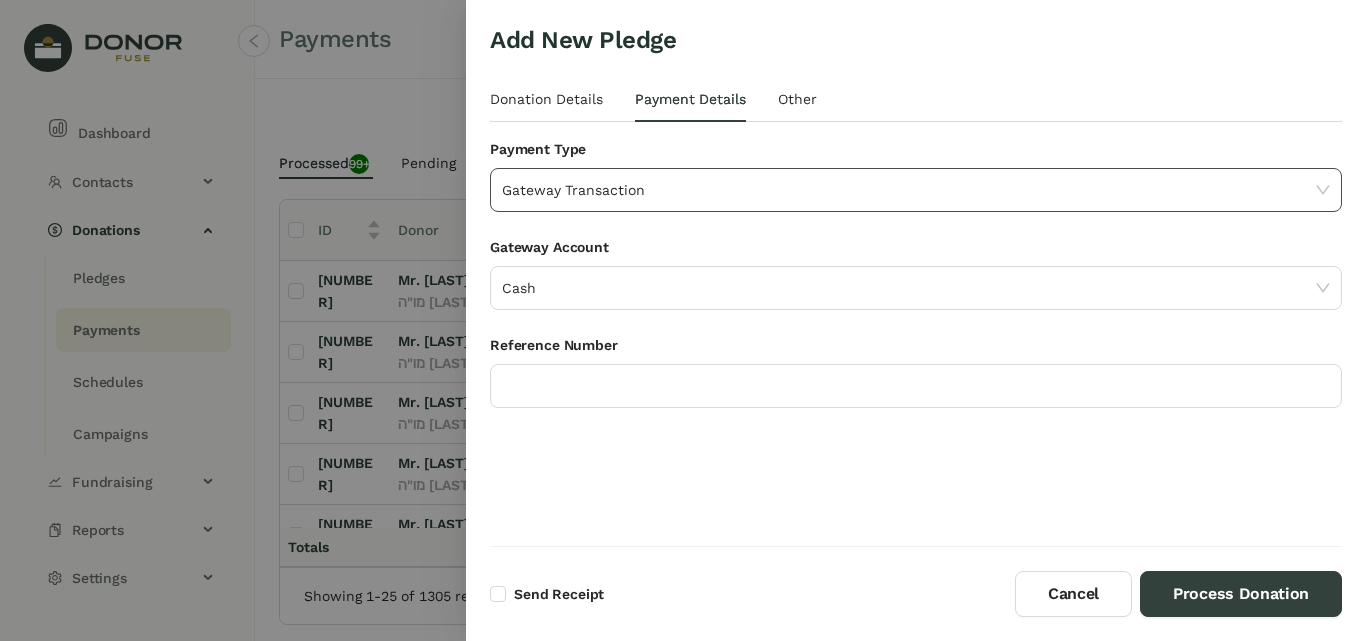 click on "Gateway Transaction" at bounding box center (916, 190) 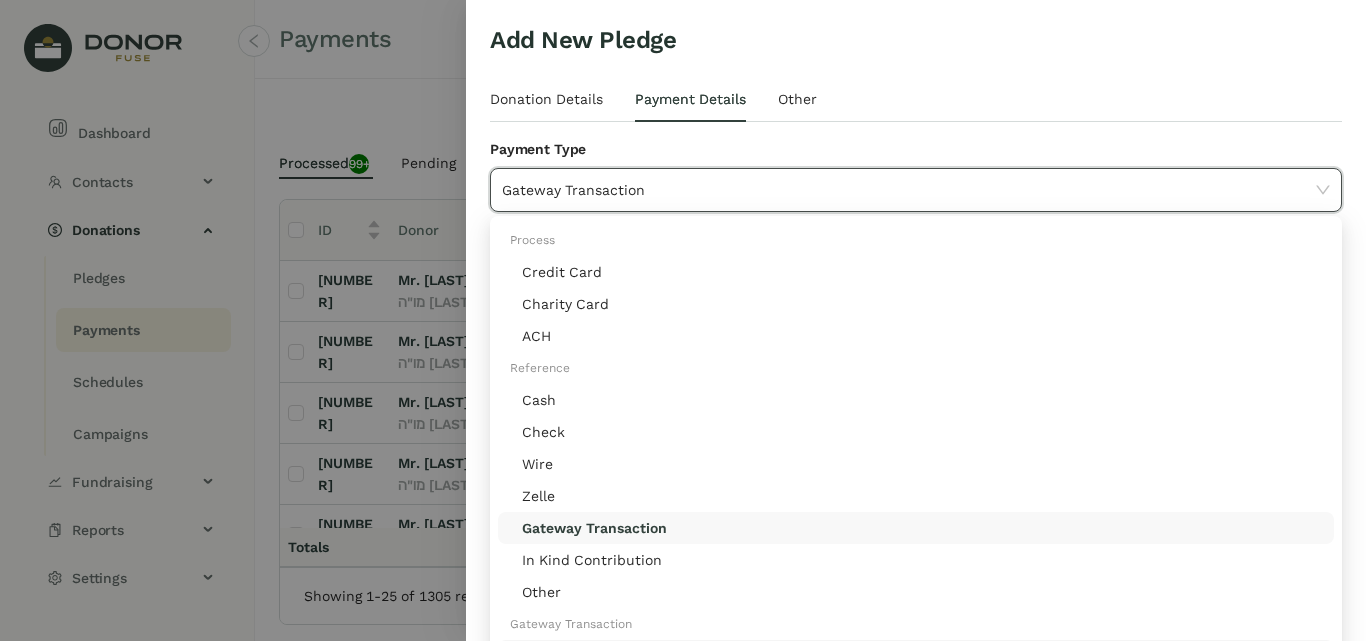click on "Payment Type" at bounding box center [538, 149] 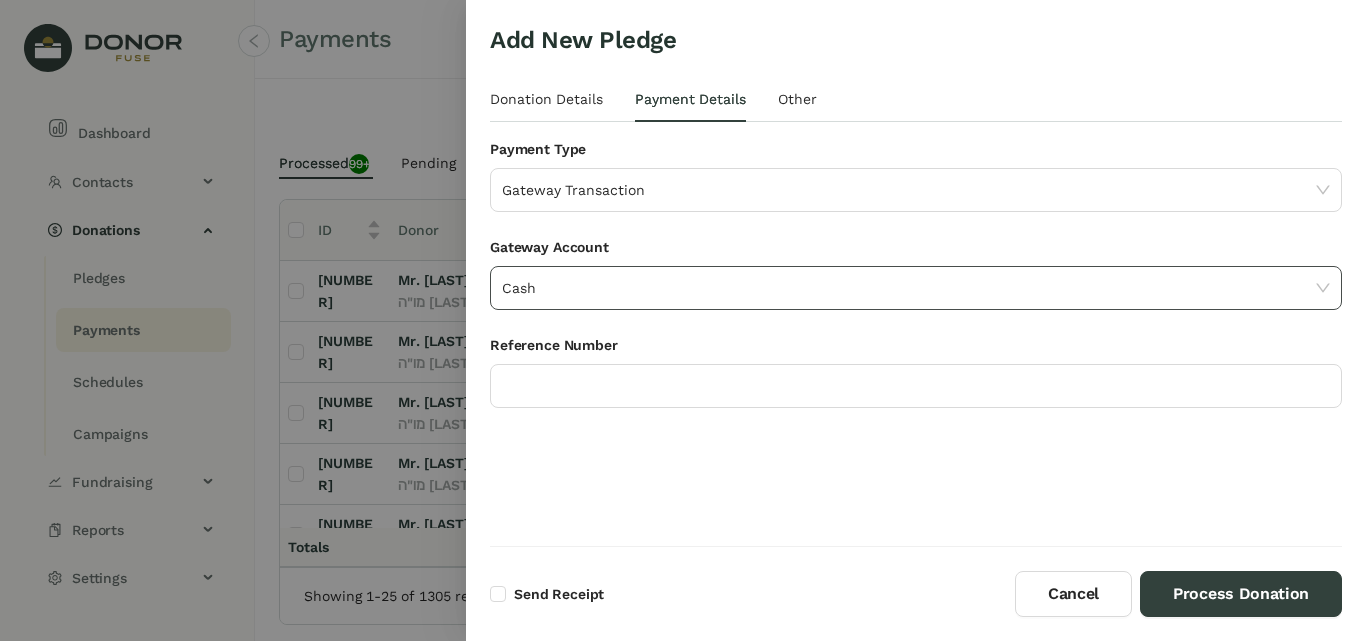click on "Cash" at bounding box center (916, 288) 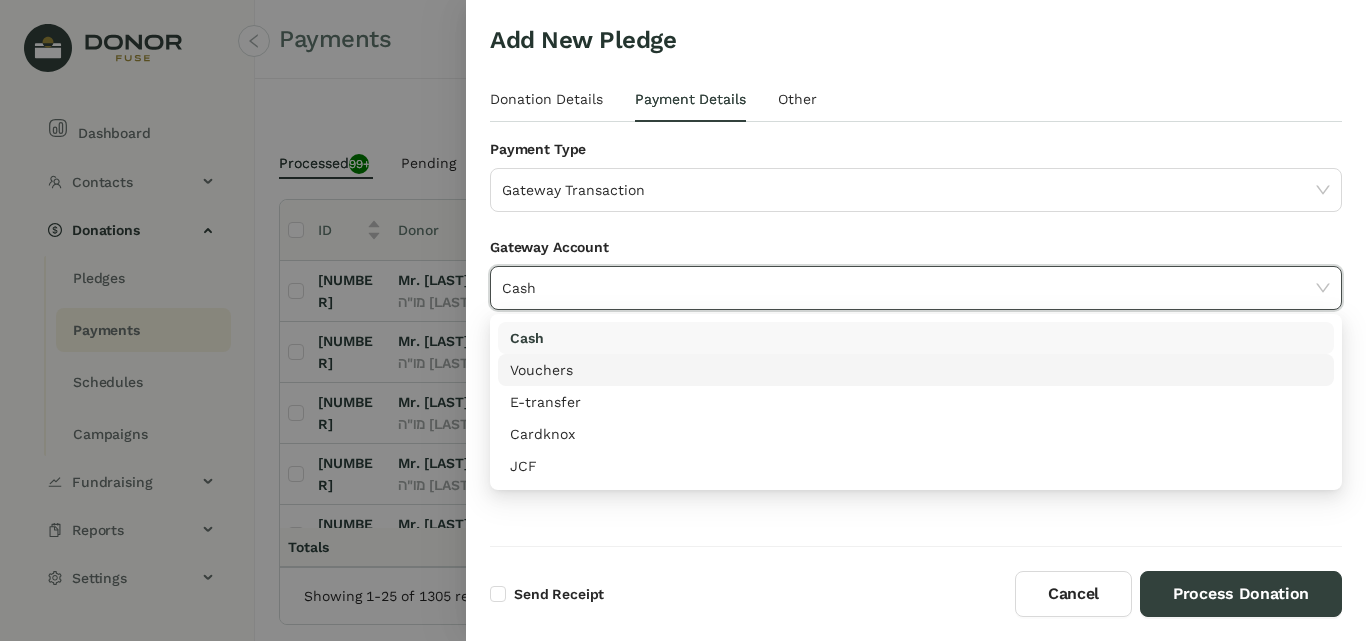 click on "Vouchers" at bounding box center [916, 370] 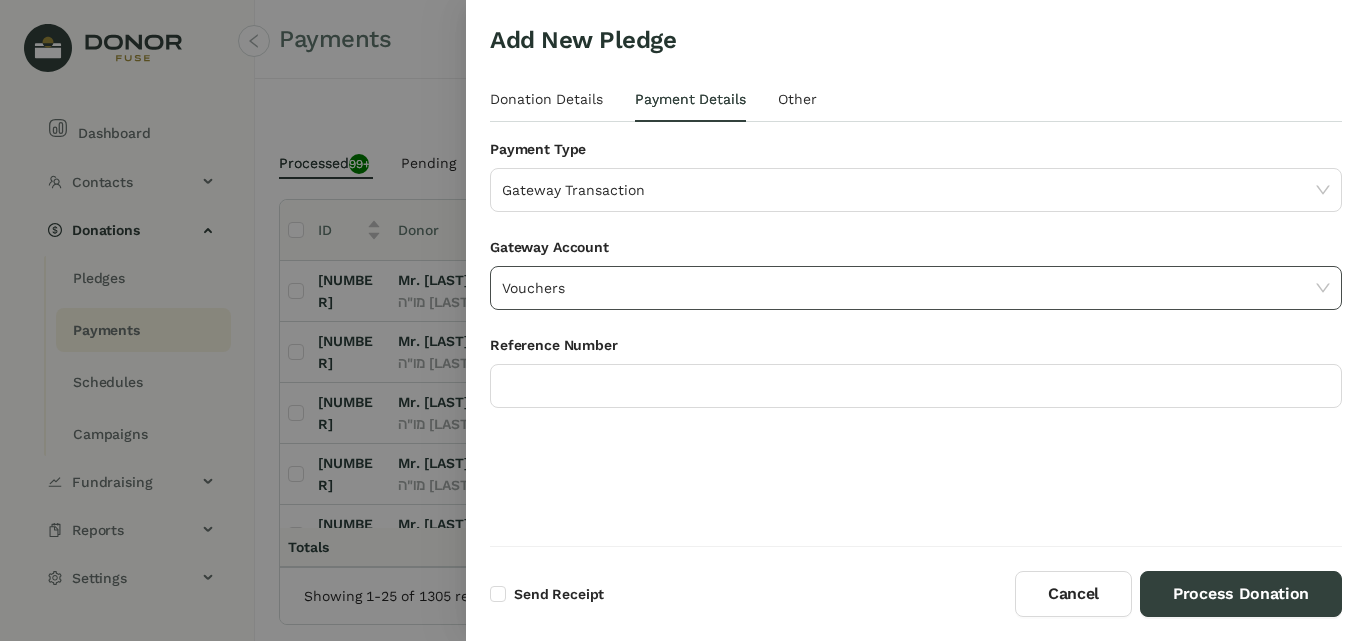 drag, startPoint x: 567, startPoint y: 283, endPoint x: 571, endPoint y: 293, distance: 10.770329 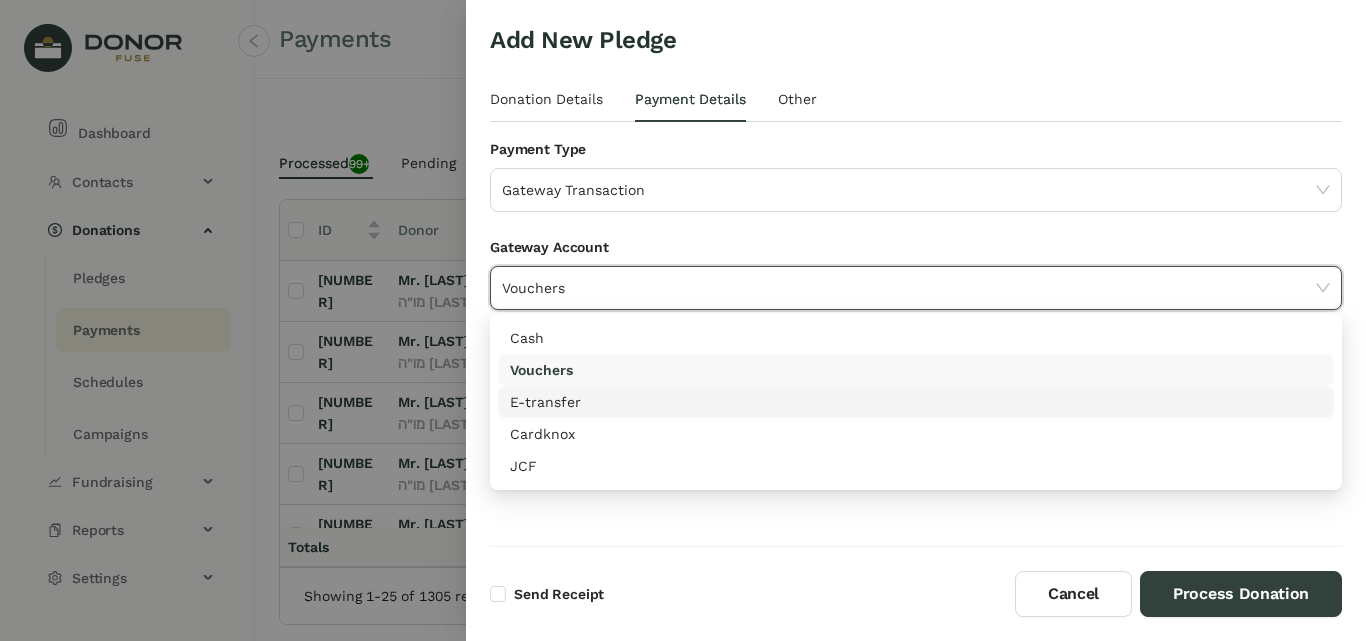 click on "E-transfer" at bounding box center [916, 402] 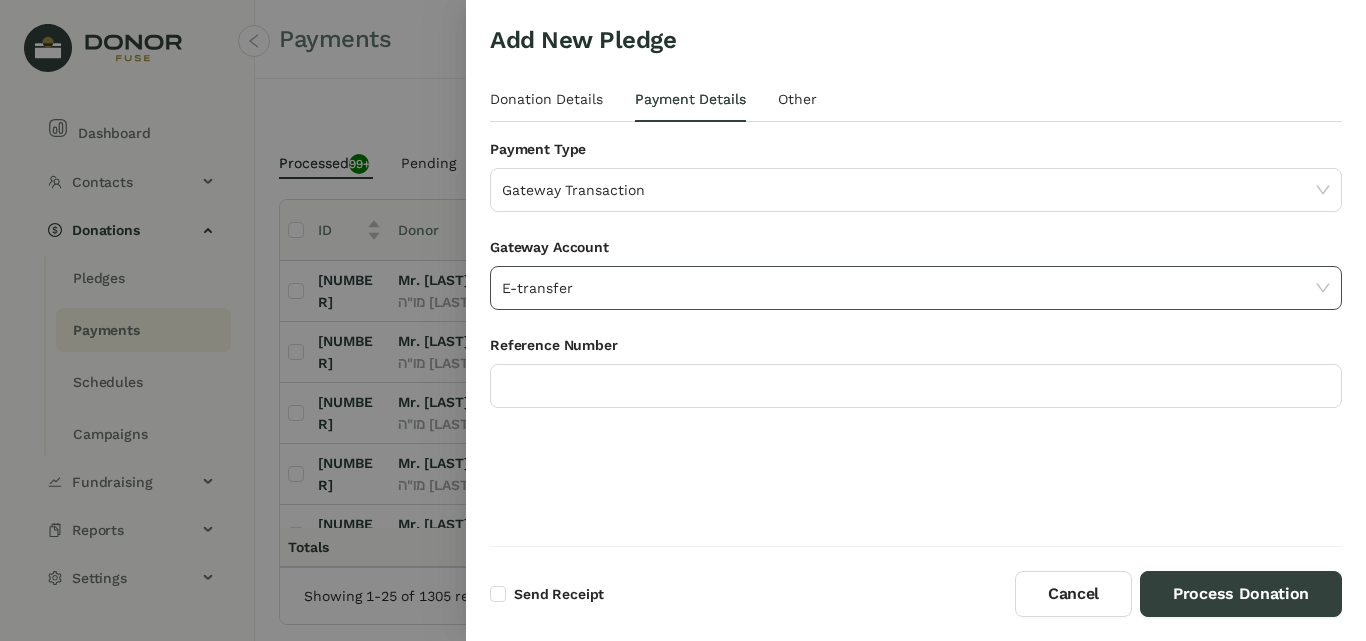 click on "E-transfer" at bounding box center [916, 288] 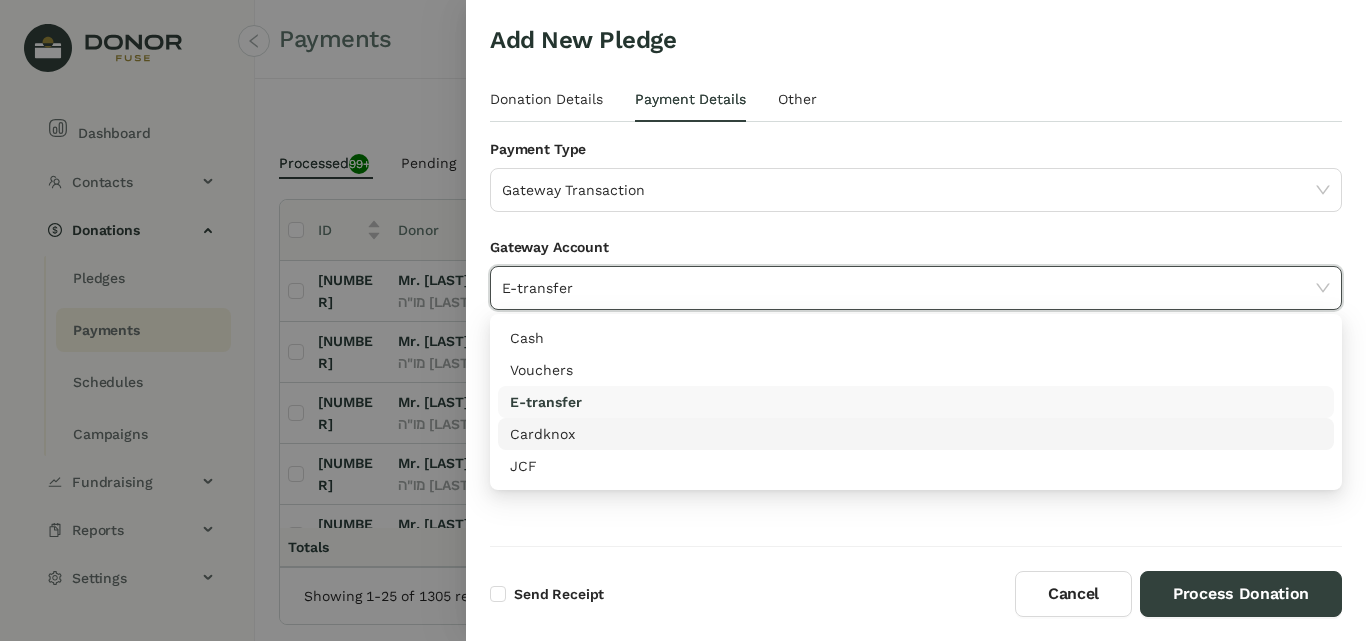 click on "Cardknox" at bounding box center [916, 434] 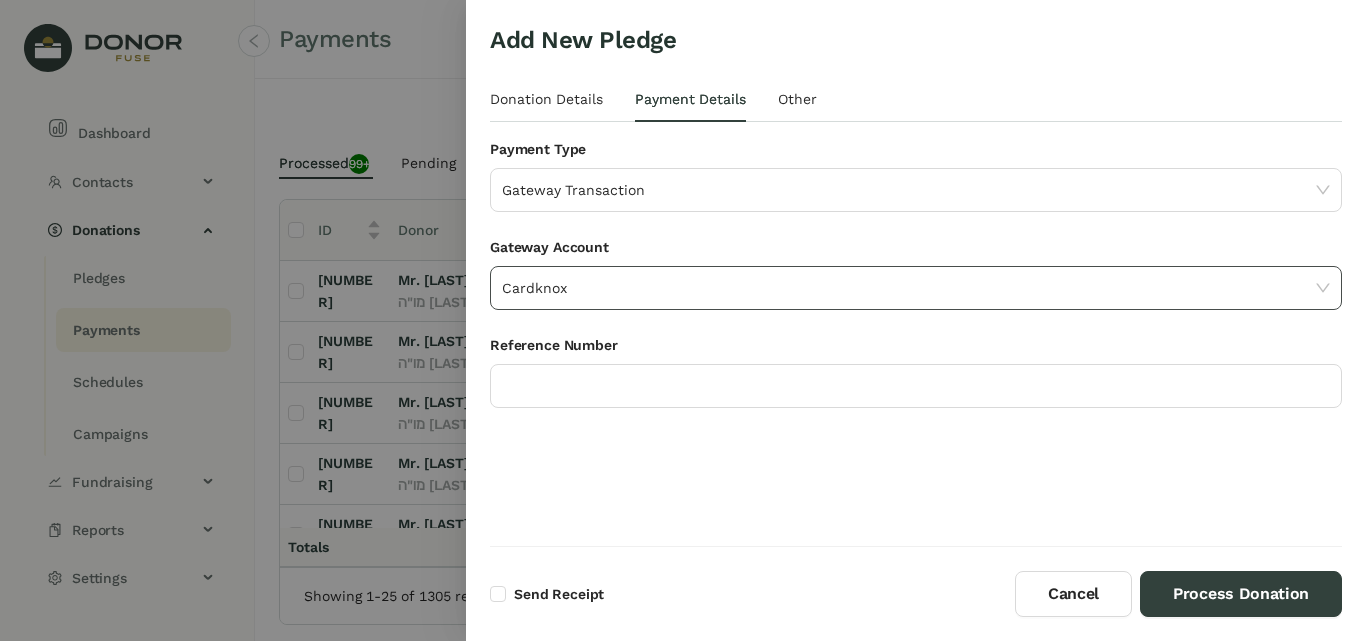 click on "Cardknox" at bounding box center (916, 288) 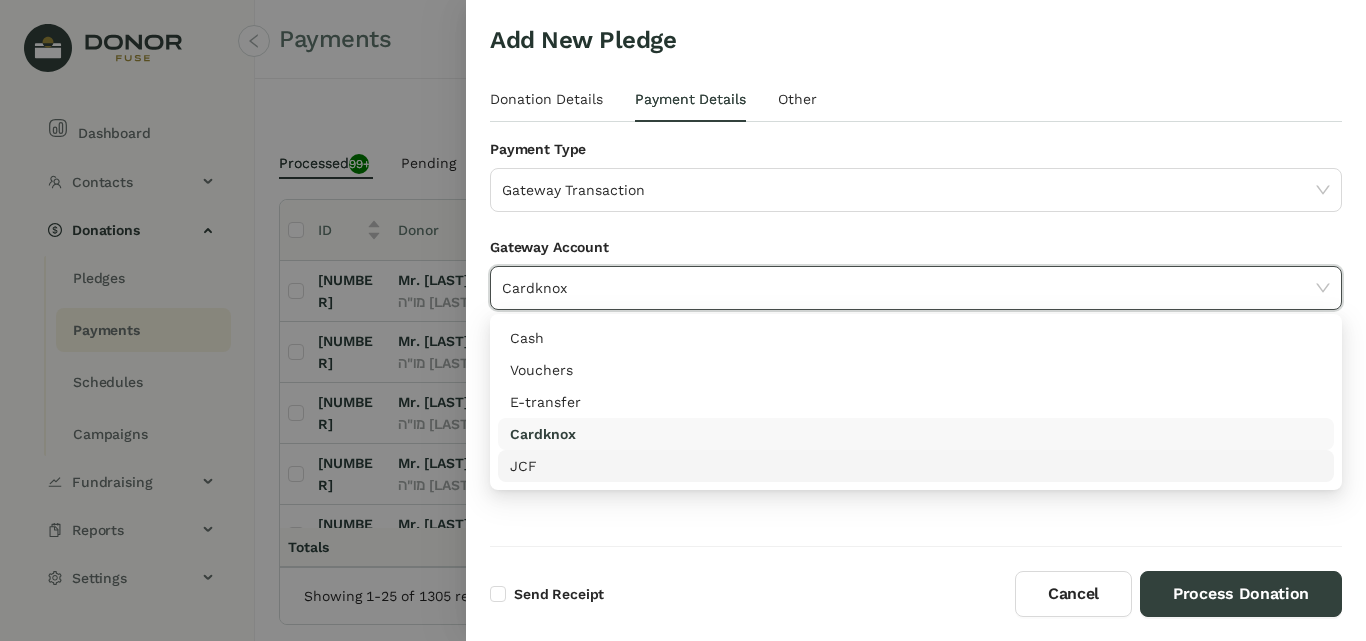 click on "JCF" at bounding box center [916, 466] 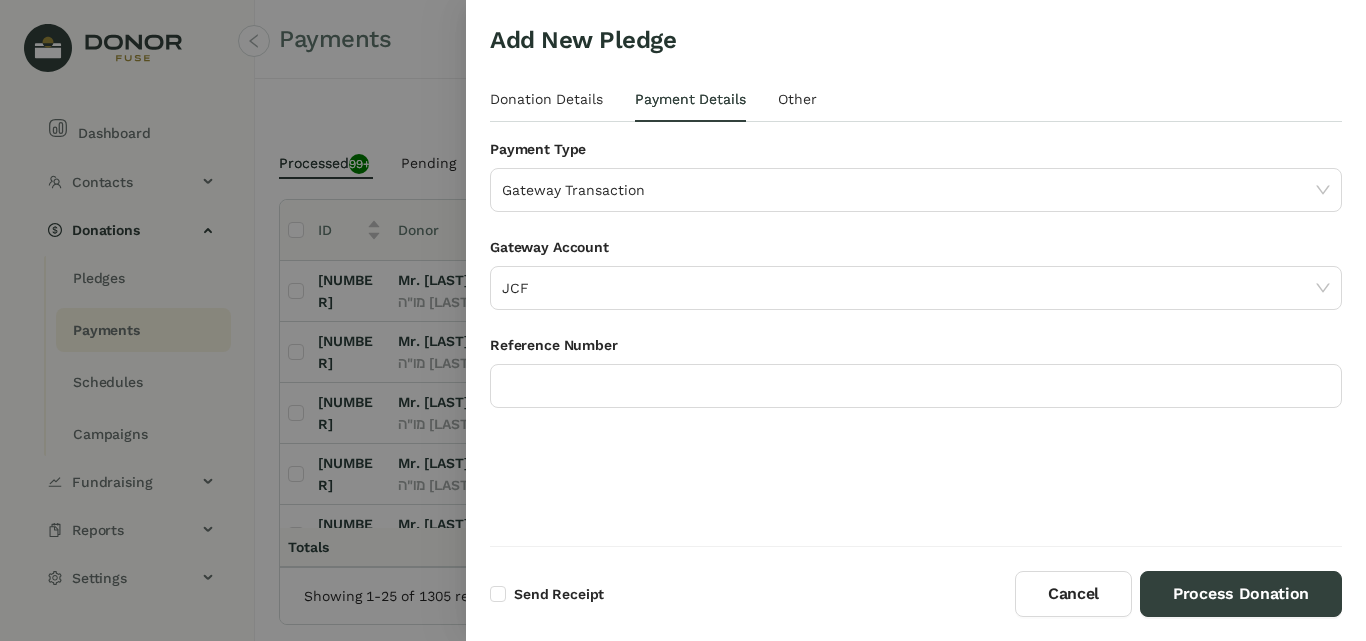click on "Payment Type Gateway Transaction" at bounding box center [916, 187] 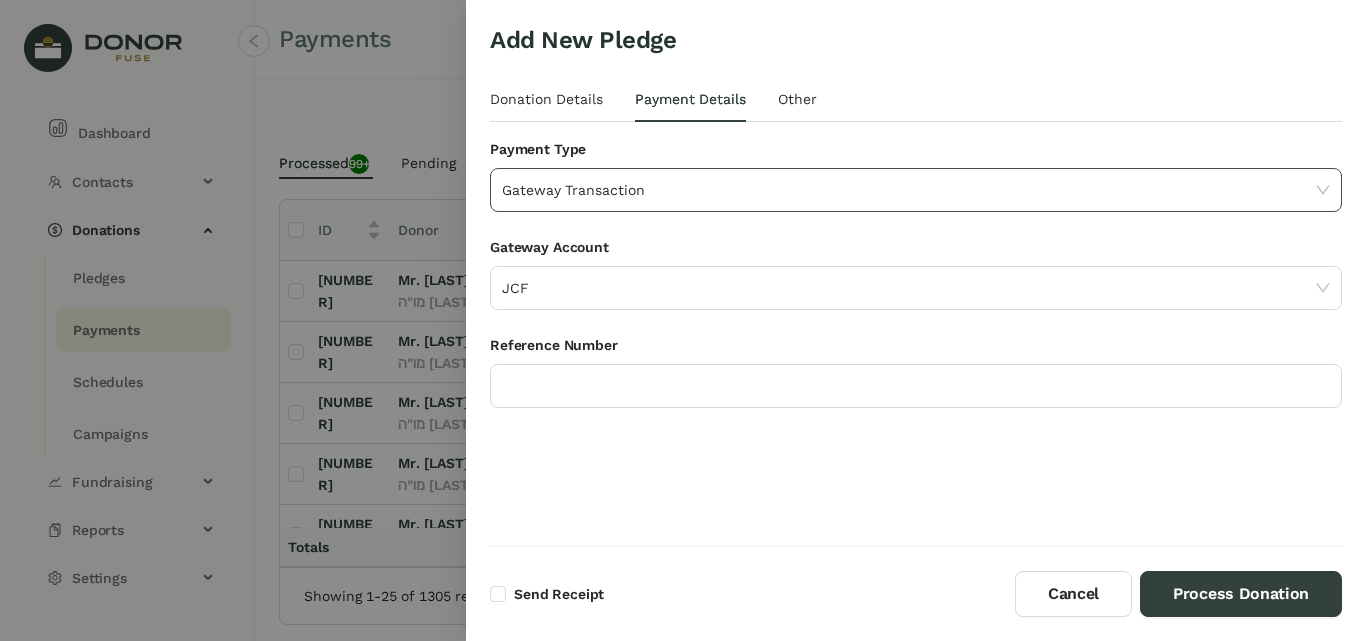 click on "Gateway Transaction" at bounding box center (916, 190) 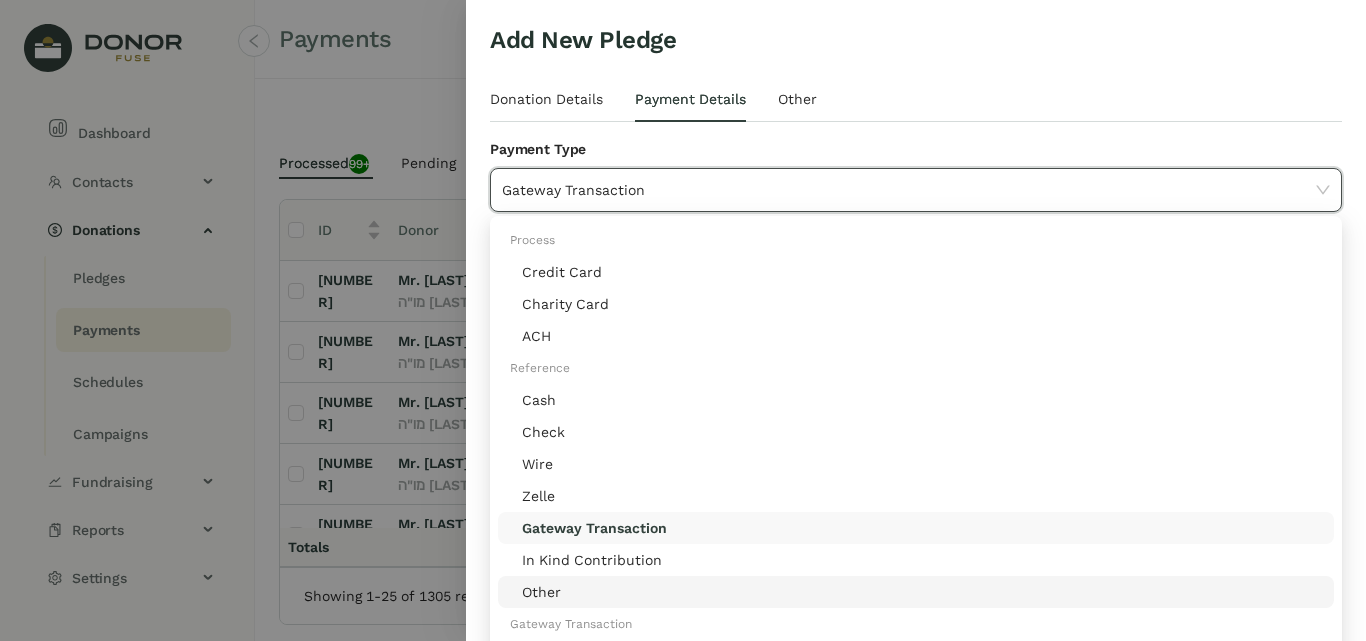 click on "Gateway Transaction" at bounding box center (916, 624) 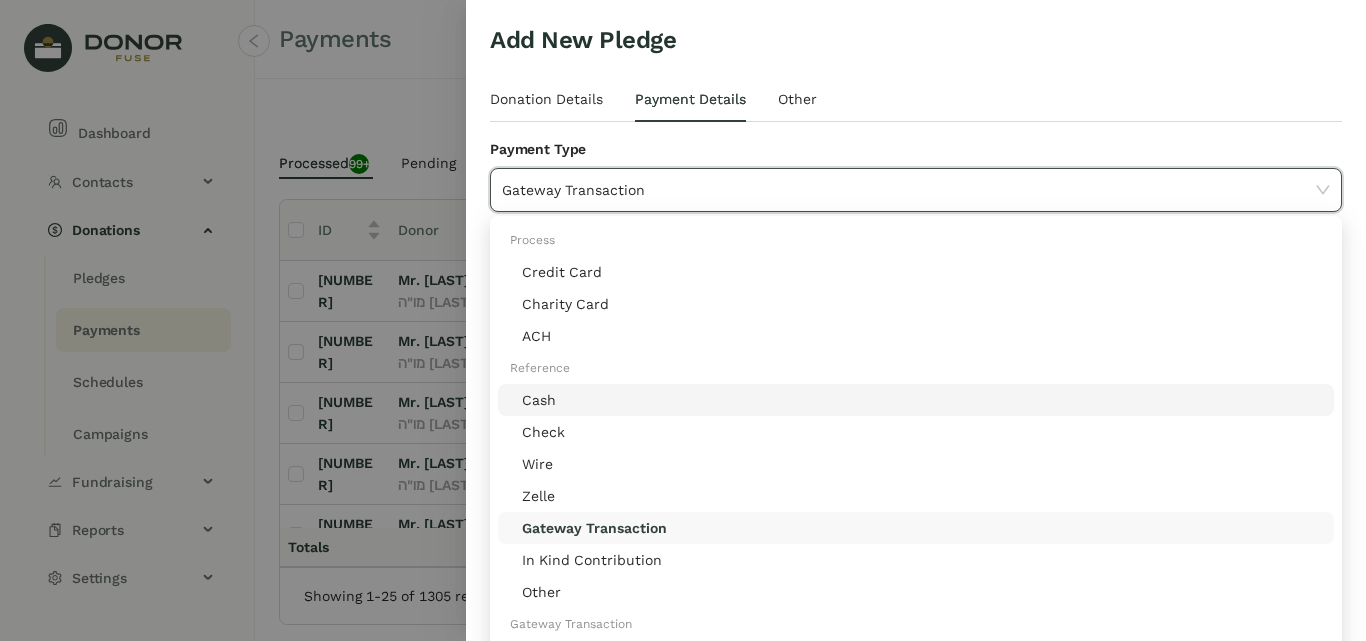 click on "Reference" at bounding box center [916, 368] 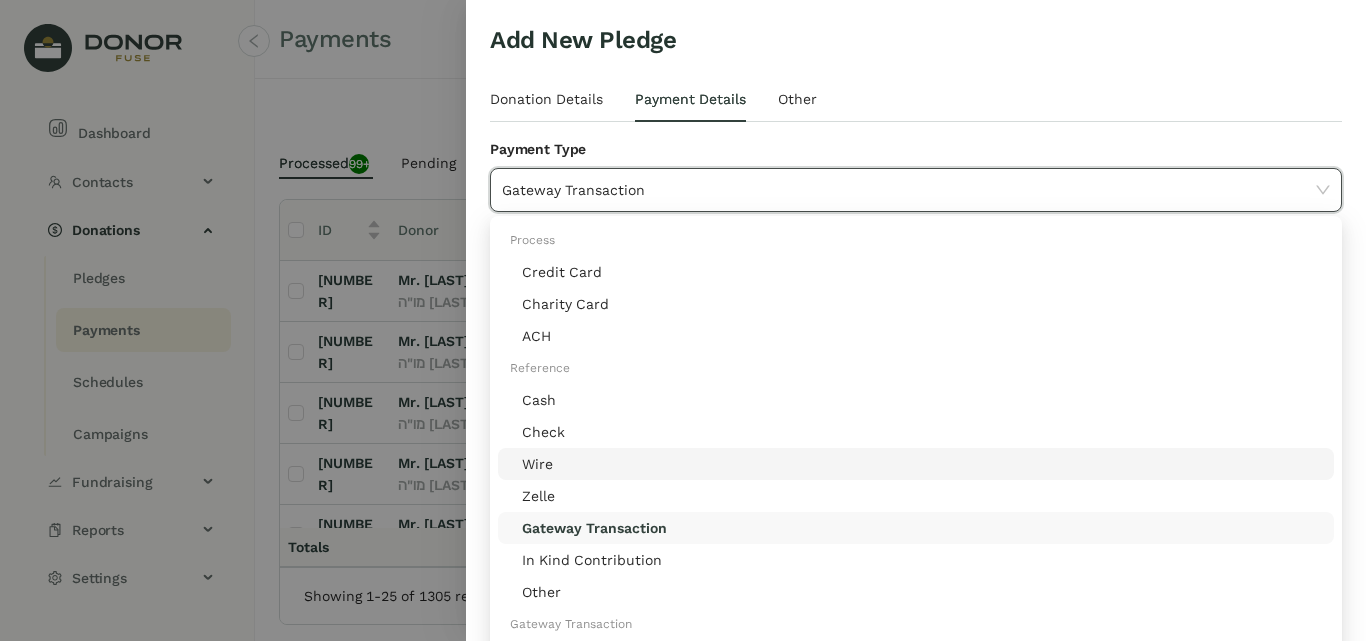 click at bounding box center [683, 320] 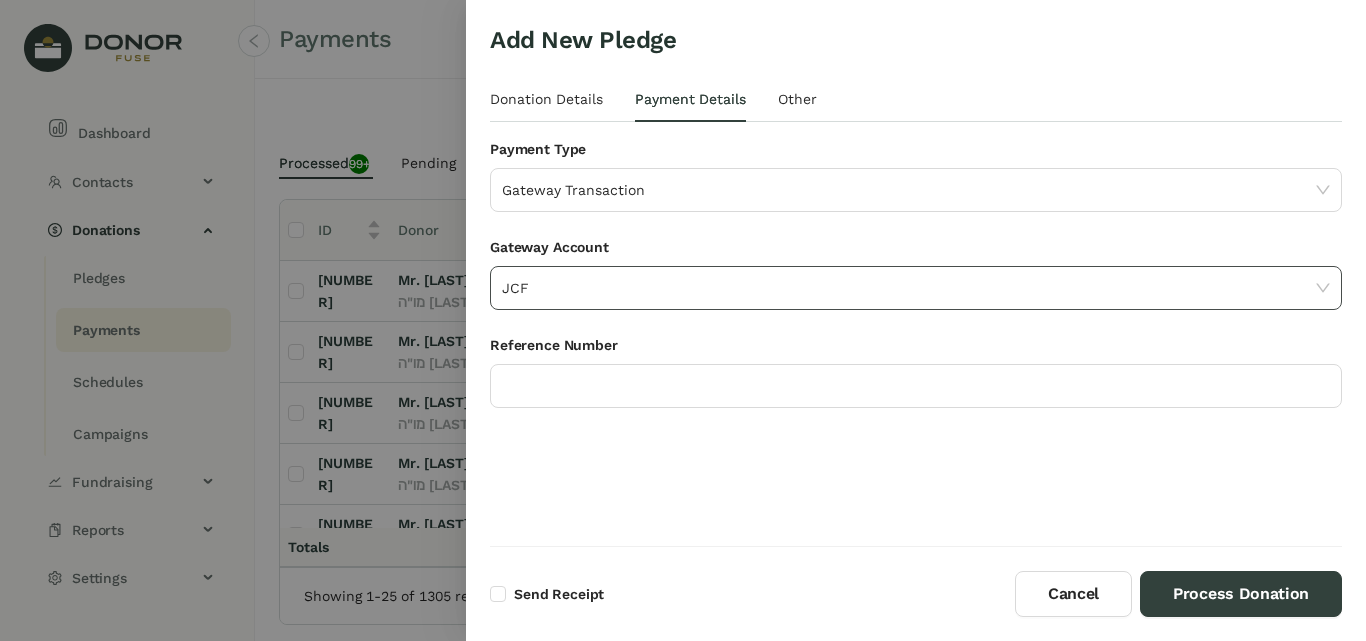click on "JCF" at bounding box center [916, 288] 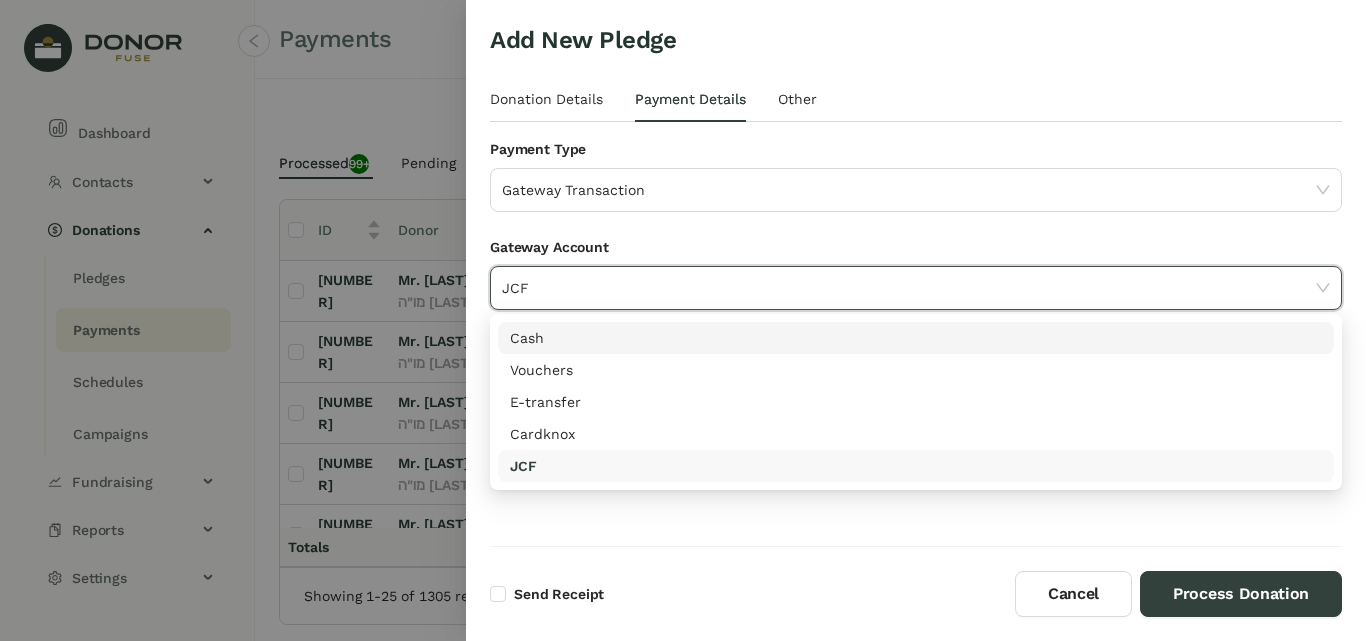 click on "Cash" at bounding box center (916, 338) 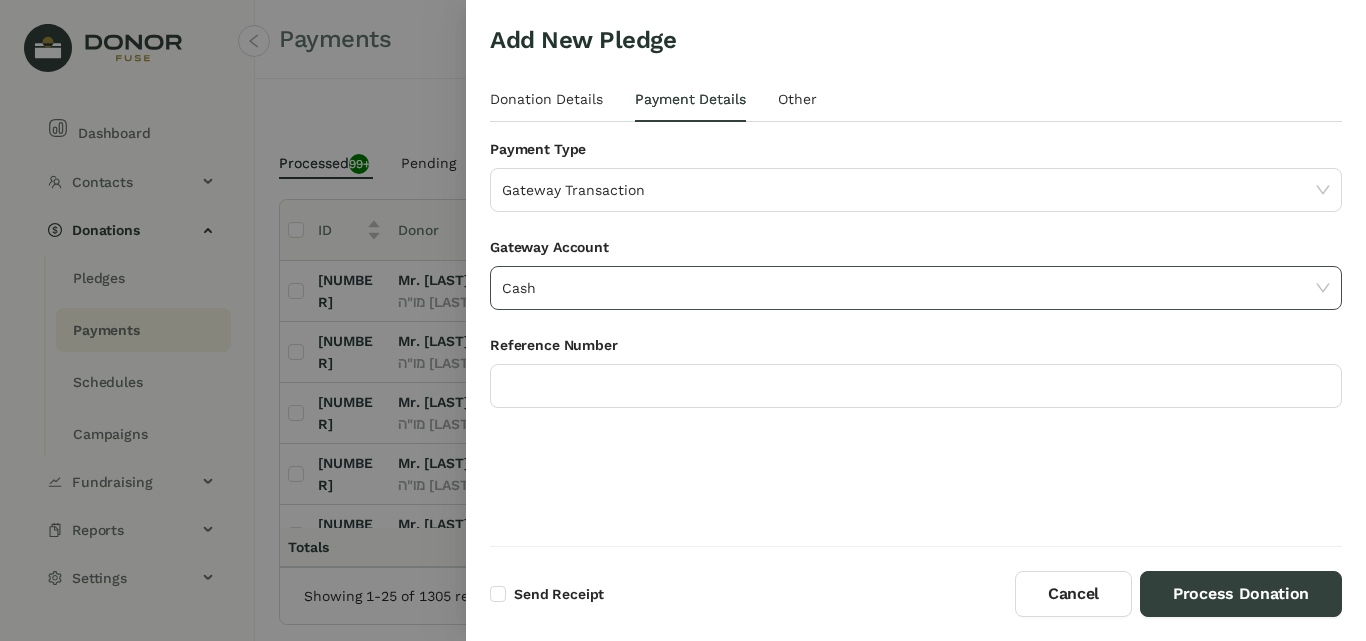 click on "Cash" at bounding box center (916, 288) 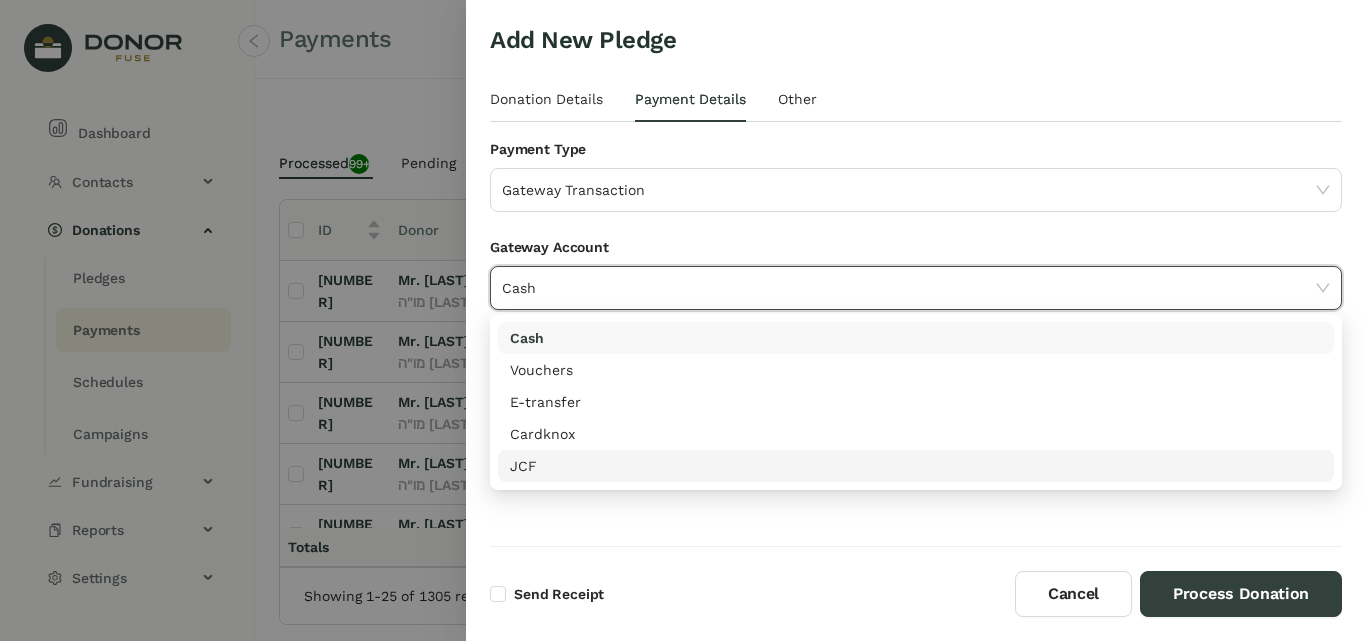 click on "JCF" at bounding box center [916, 466] 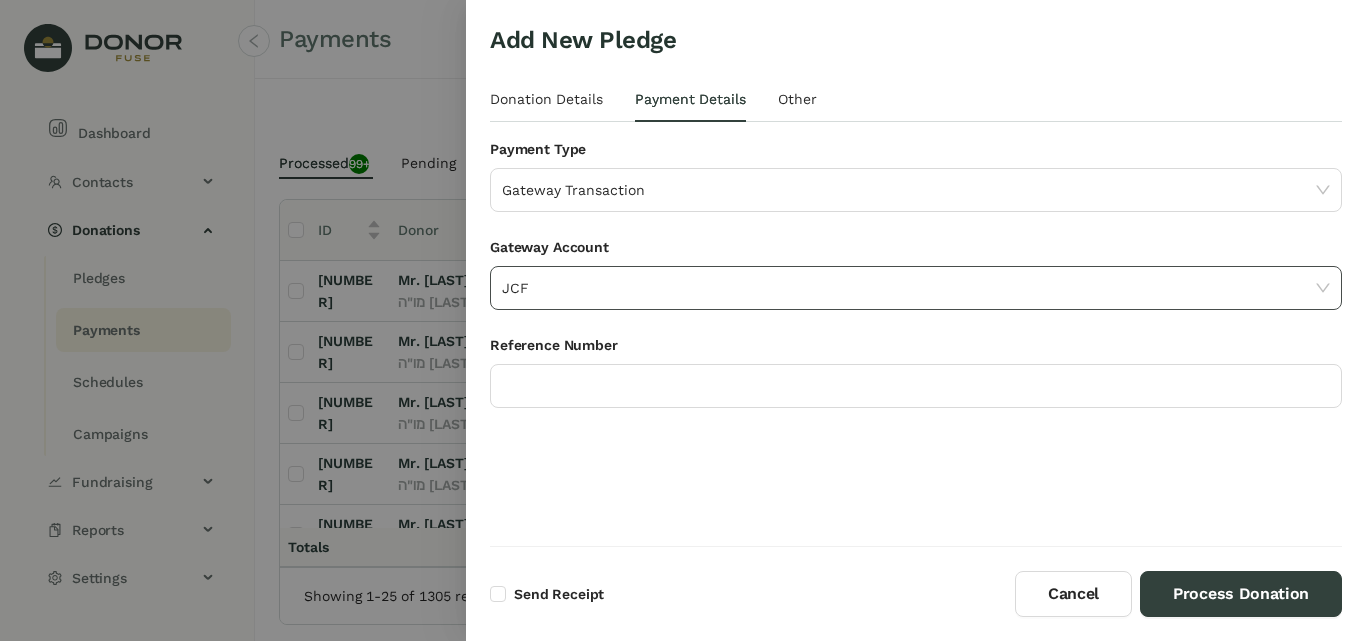 click on "JCF" at bounding box center (916, 288) 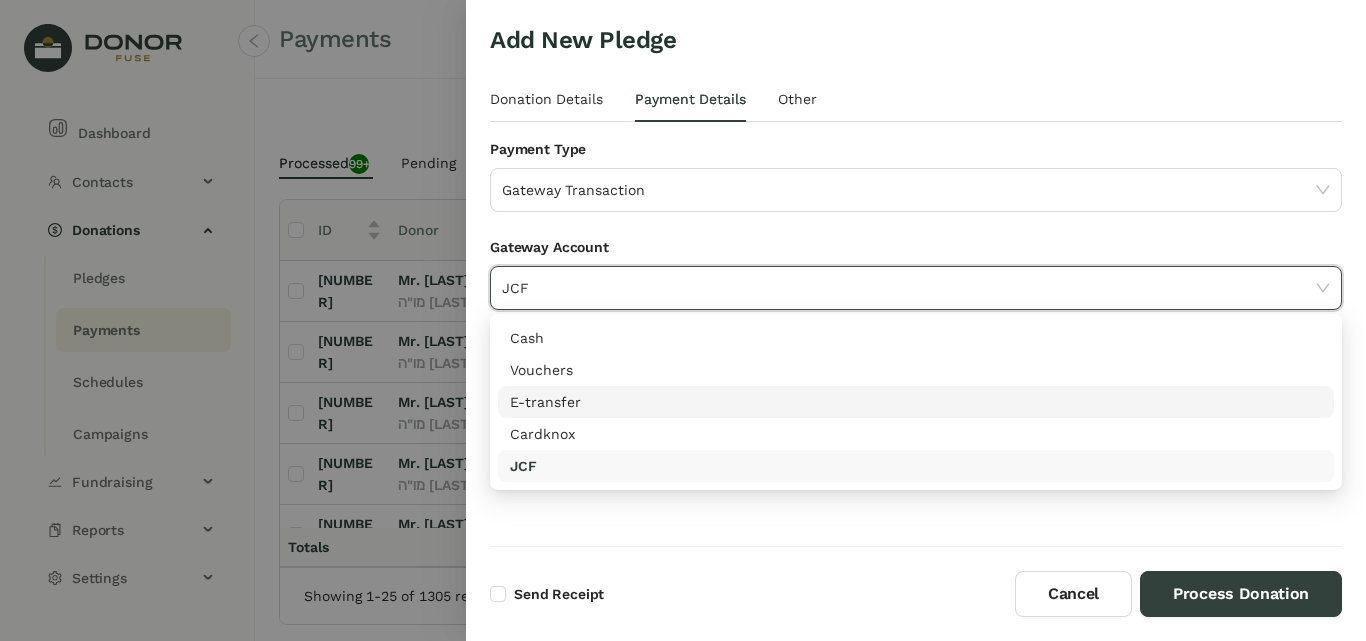 click on "E-transfer" at bounding box center [916, 402] 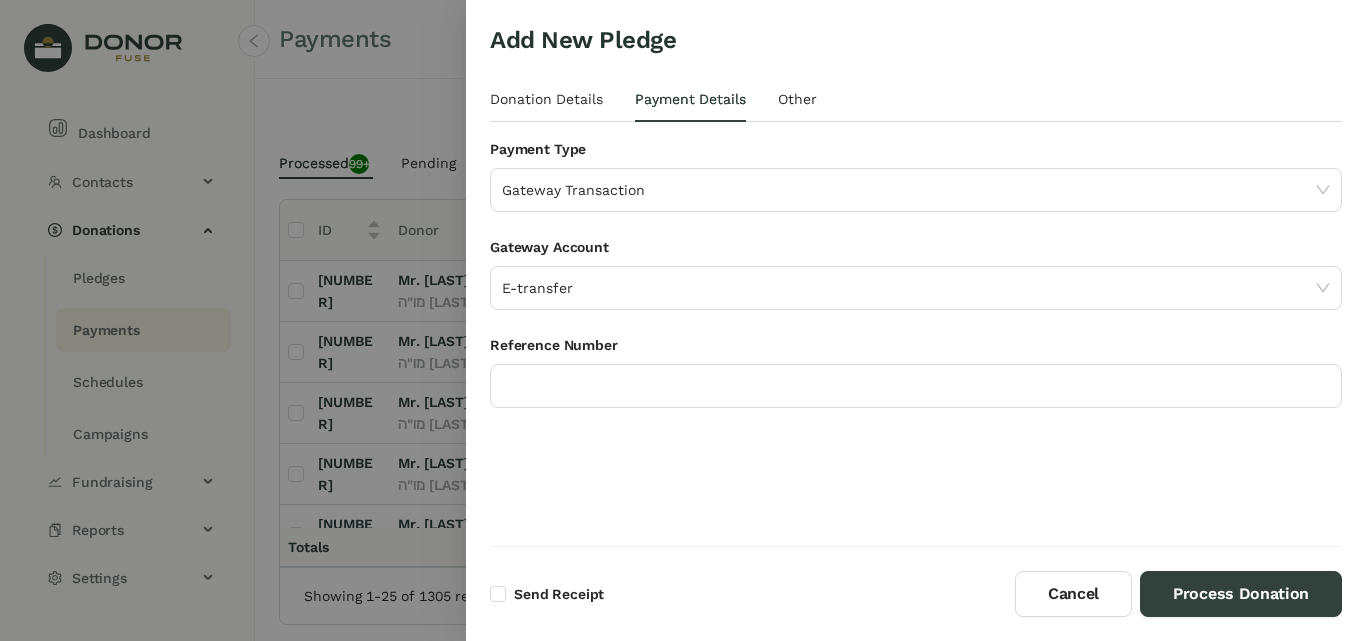click at bounding box center [683, 320] 